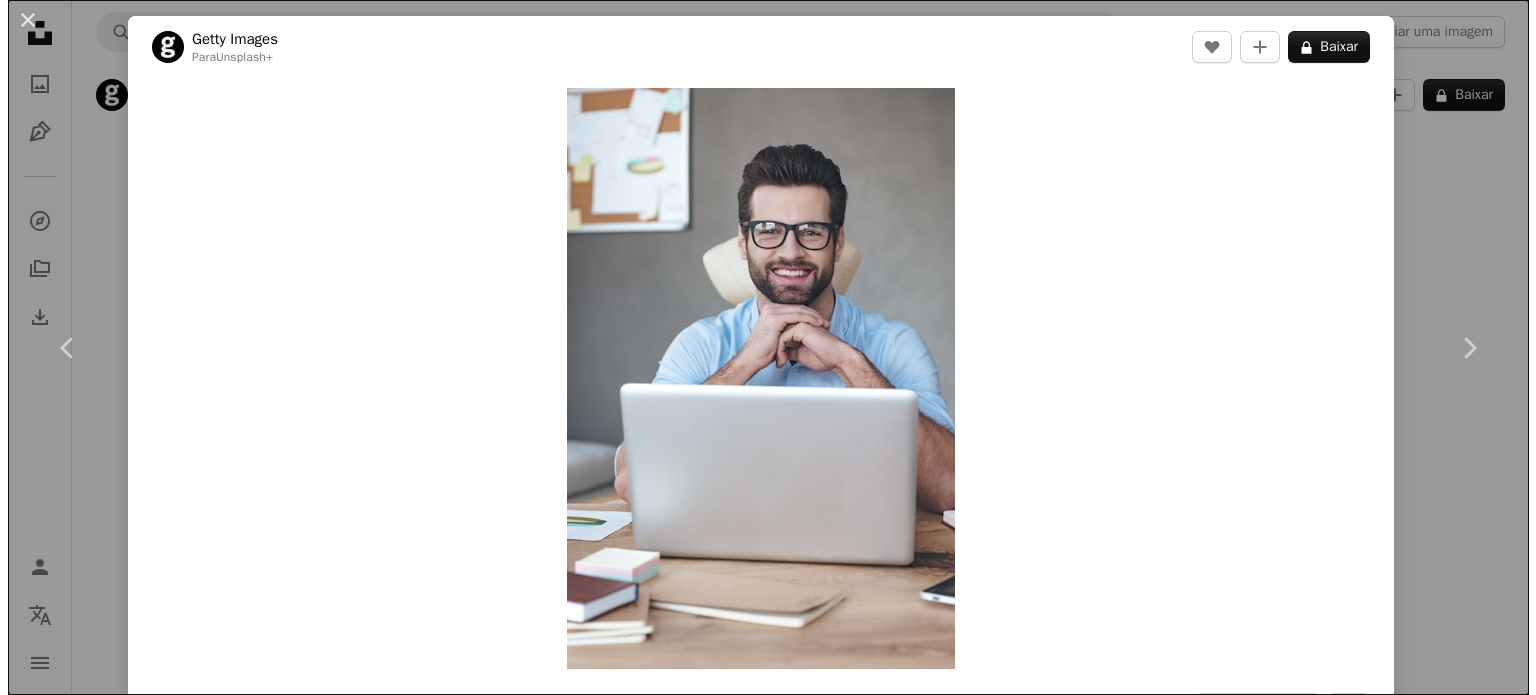 scroll, scrollTop: 0, scrollLeft: 0, axis: both 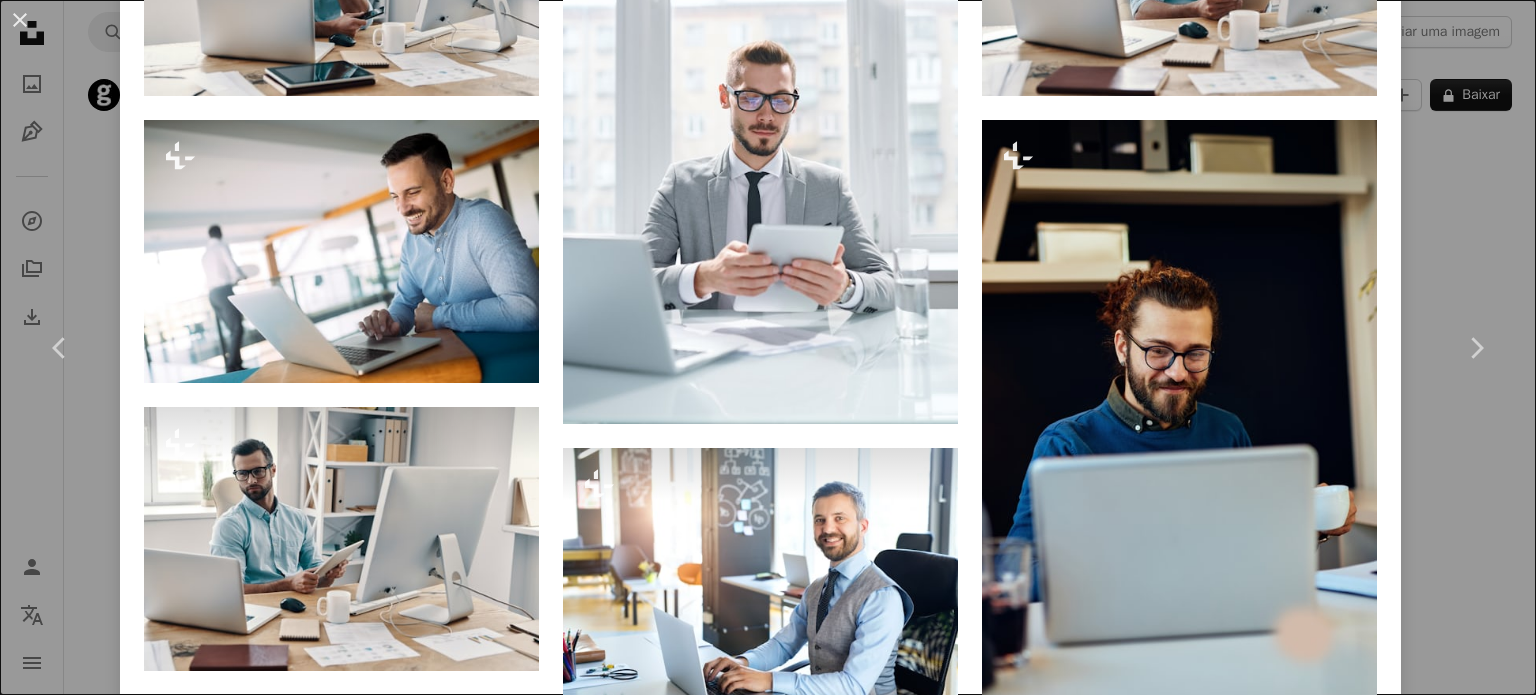 click on "[FIRST] [LAST] Para Unsplash+ A heart A plus sign A lock Baixar Zoom in A forward-right arrow Compartilhar More Actions Calendar outlined Publicada em 22 de julho de 2022 Safety Com a Licença da Unsplash+ escritório povo computador apenas para adultos Trabalhando comunicação Internet imaginação pessoa de negócios usando laptop elegância perícia usando o computador Jovens namoro online apenas um homem trabalhador de colarinho branco pessoas bonitas Fundos de tela em HD Desta série Plus sign for Unsplash+ Imagens relacionadas Plus sign for Unsplash+ A heart A plus sign Getty Images Para Unsplash+ A lock Baixar Plus sign for Unsplash+ A heart A plus sign Getty Images Para Unsplash+ A lock Baixar Plus sign for Unsplash+ A heart A plus sign Getty Images Para Unsplash+ A lock Baixar Plus sign for Unsplash+ A heart A plus sign Getty Images Para Unsplash+ A lock Baixar Plus sign for Unsplash+ A heart A plus sign Getty Images Para Unsplash+ A lock Baixar A heart" at bounding box center (768, 347) 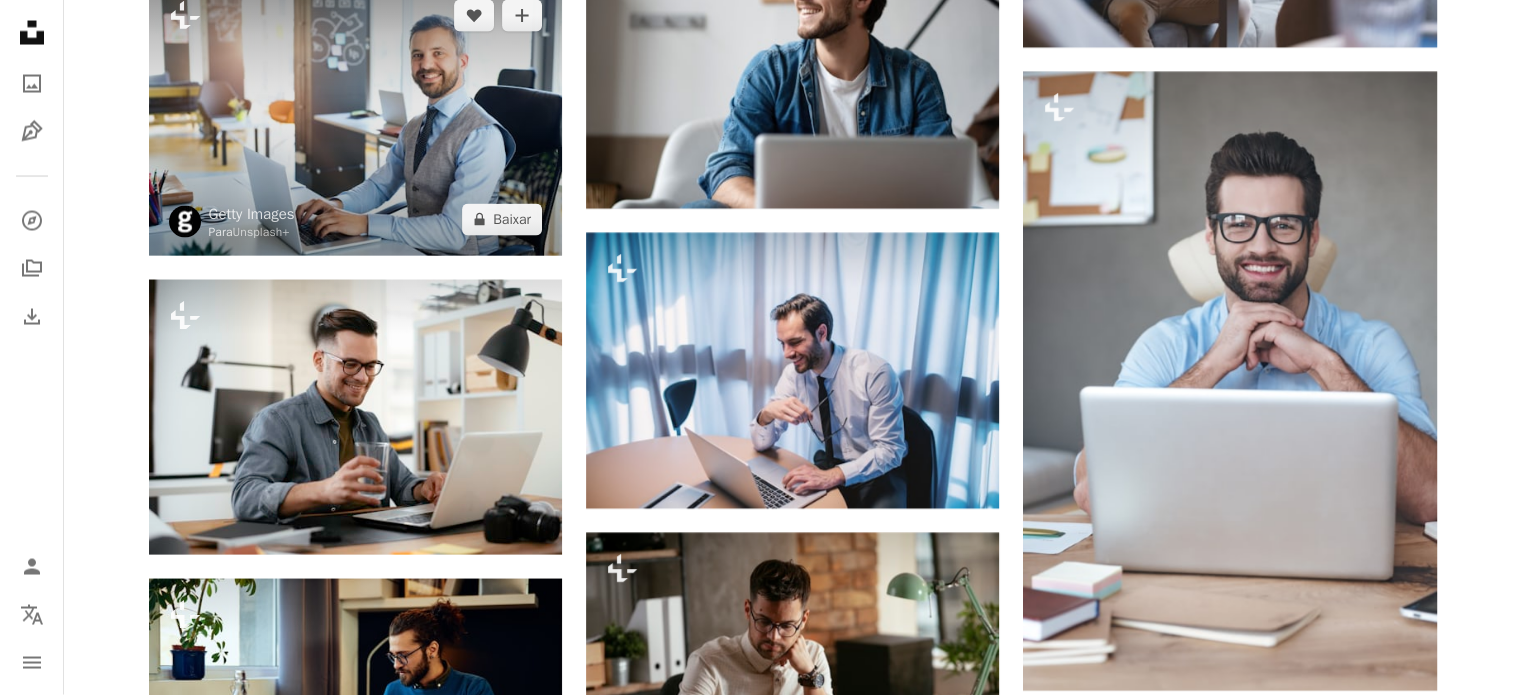scroll, scrollTop: 3999, scrollLeft: 0, axis: vertical 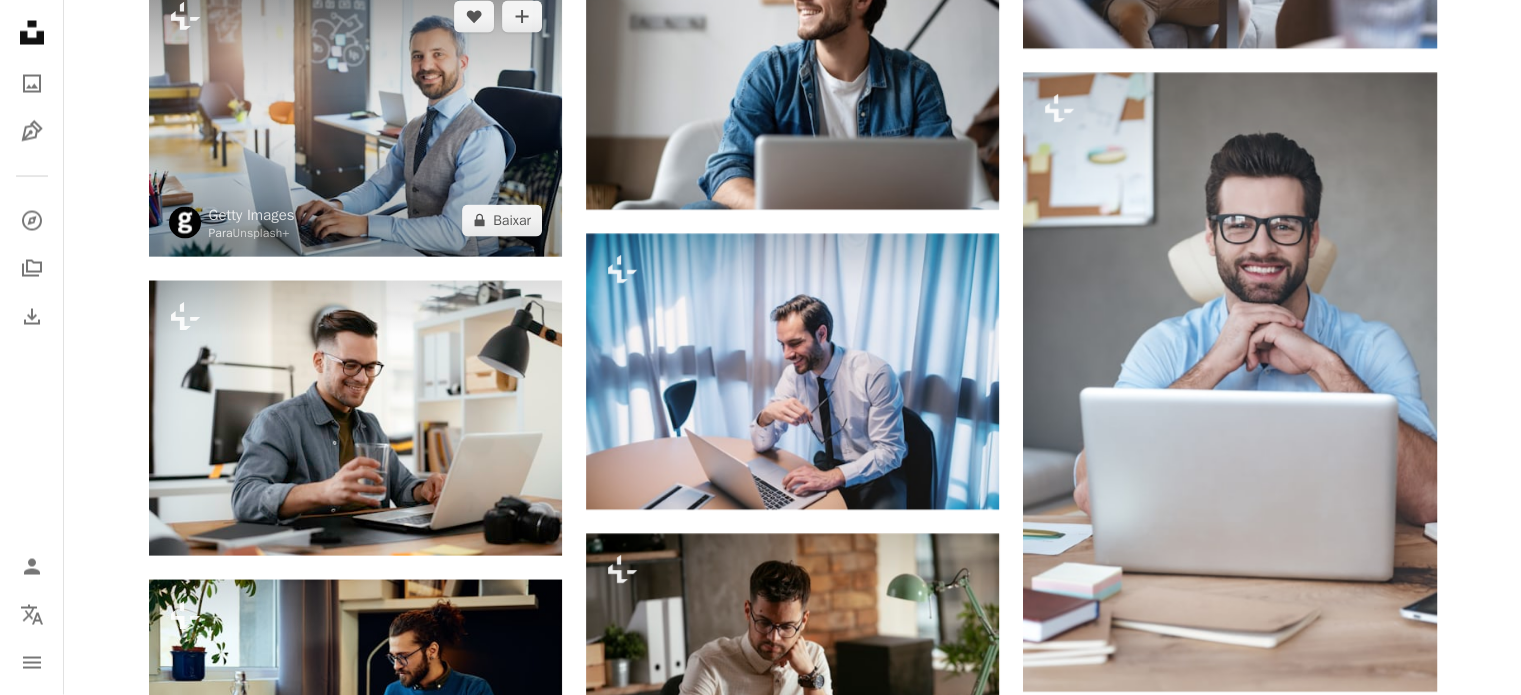 click at bounding box center [355, 118] 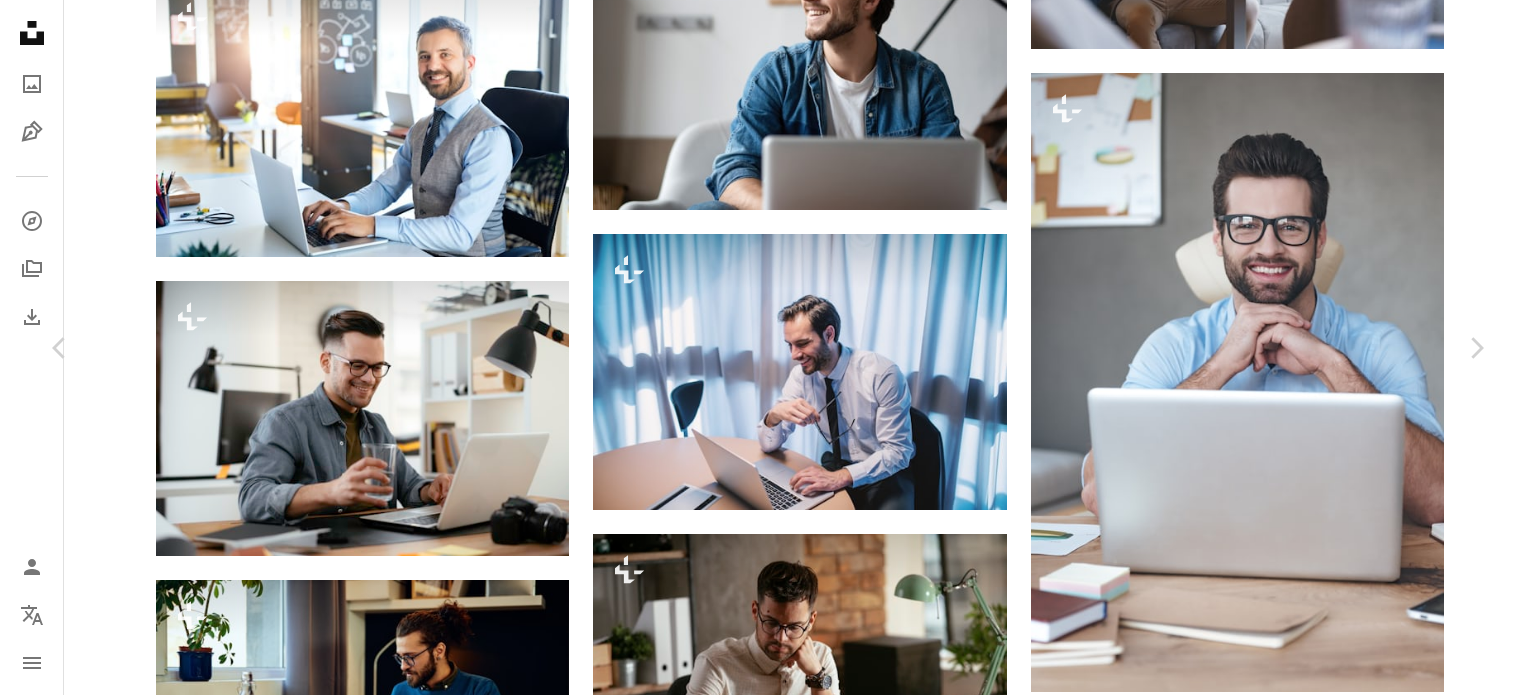 click on "[FIRST] [LAST] Para Unsplash+ A heart A plus sign A lock Baixar Zoom in A forward-right arrow Compartilhar More Actions Calendar outlined Publicada em 25 de abril de 2023 Safety Com a Licença da Unsplash+ Tecnologia computador portátil mesa janela empresário luz solar empresário confiança ensolarado sentado usando laptop monitor do computador bigode ocupação apenas um homem apenas homens cultura artística e entretenimento roupa de negócios vestuário formal de negócios Fotos de stock gratuitas Desta série Chevron right Plus sign for Unsplash+ Plus sign for Unsplash+ Plus sign for Unsplash+ Plus sign for Unsplash+ Plus sign for Unsplash+ Plus sign for Unsplash+ Plus sign for Unsplash+ Plus sign for Unsplash+ Plus sign for Unsplash+ Plus sign for Unsplash+ Imagens relacionadas Plus sign for Unsplash+ A heart A plus sign Getty Images Para Unsplash+ A lock Baixar Plus sign for Unsplash+ A heart A plus sign Getty Images Para Unsplash+ A lock Baixar A heart Para" at bounding box center (768, 2481) 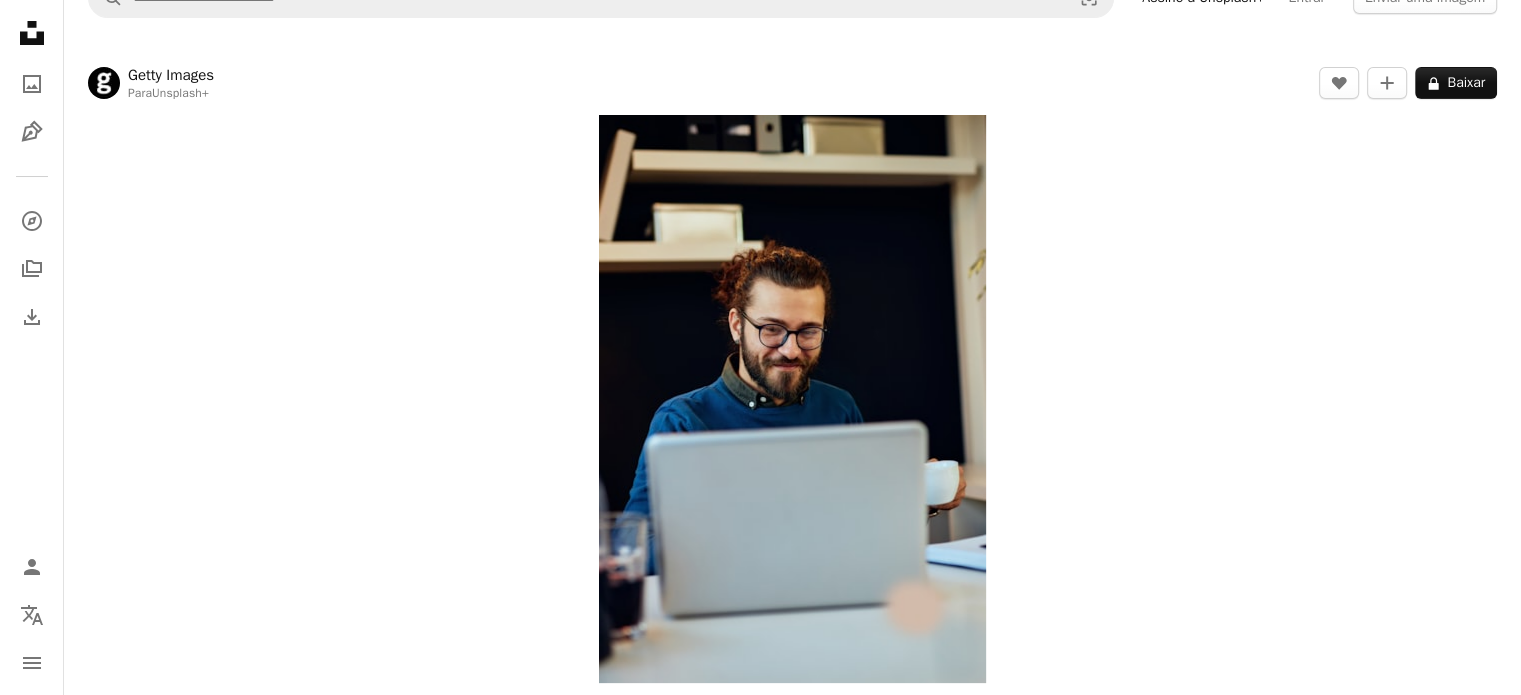 scroll, scrollTop: 0, scrollLeft: 0, axis: both 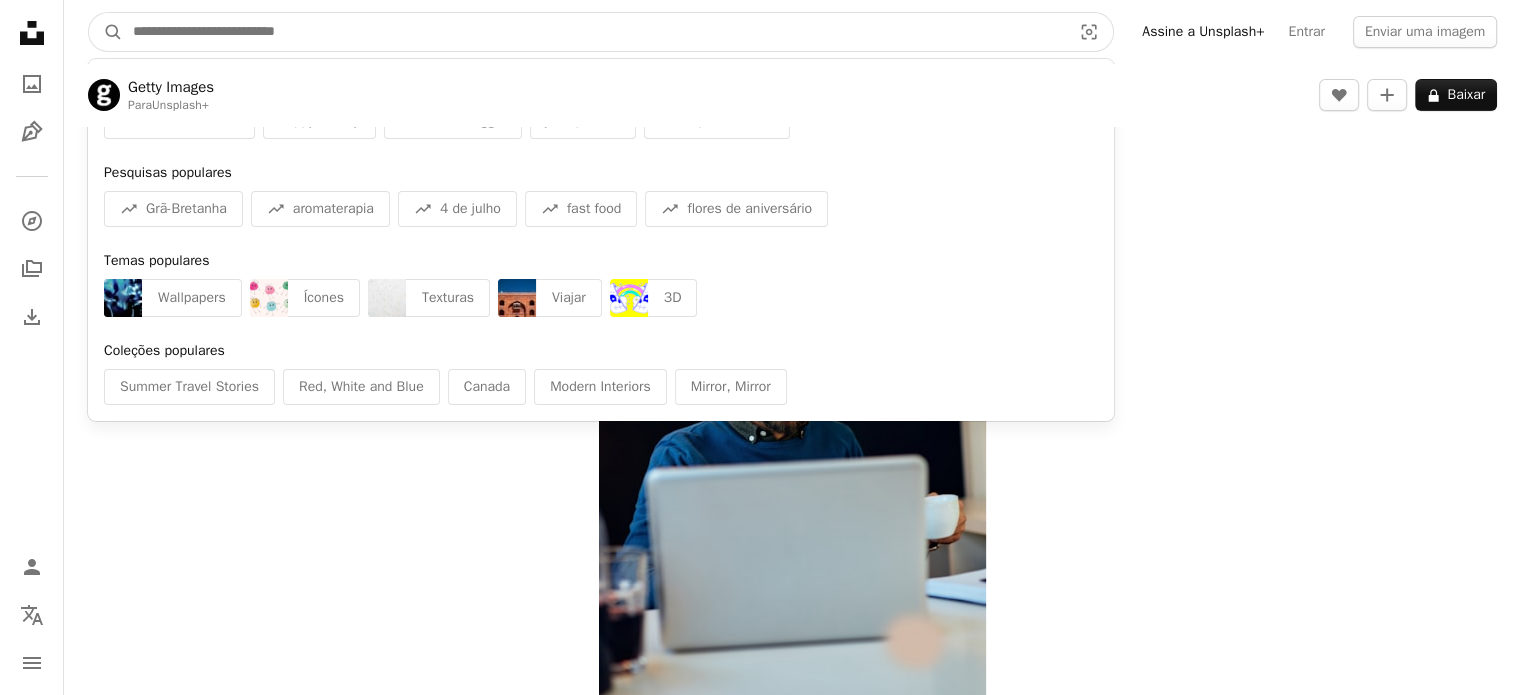 click at bounding box center [594, 32] 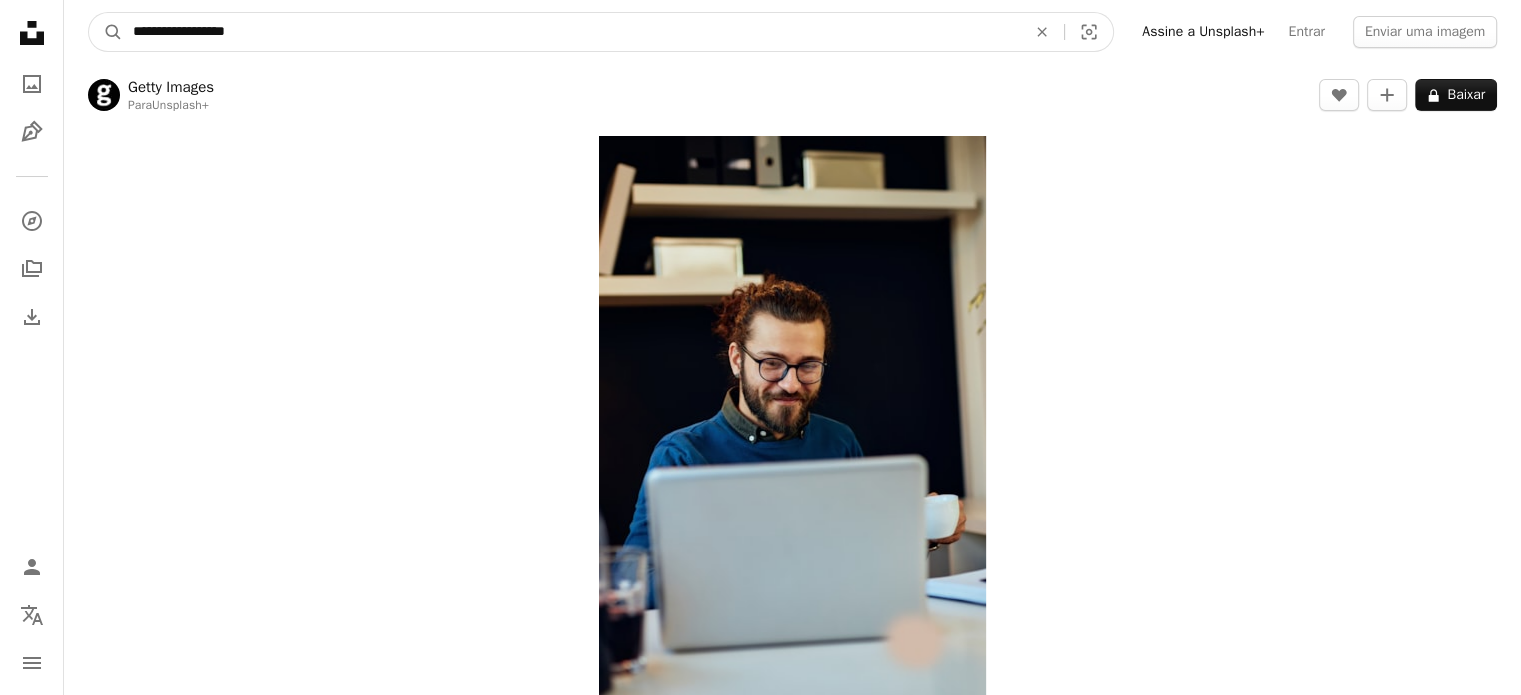 type on "**********" 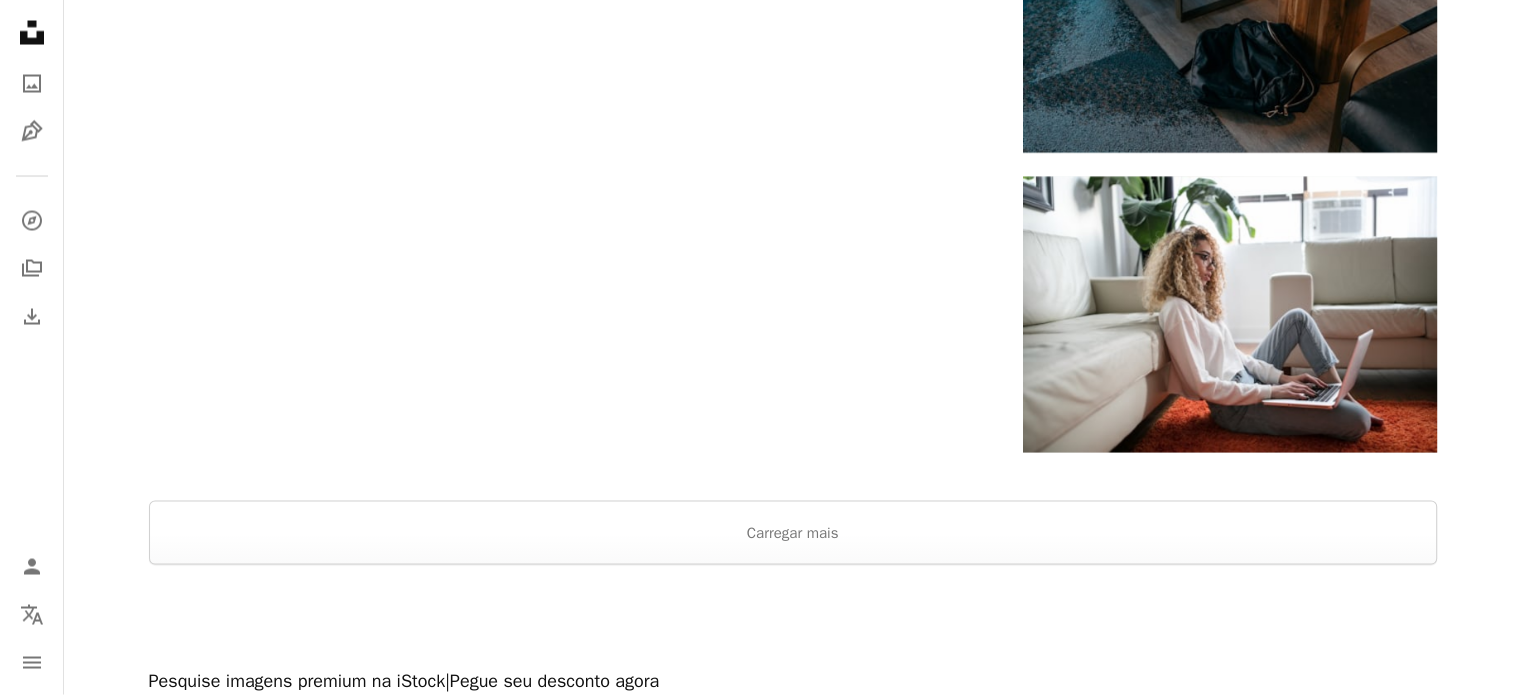 scroll, scrollTop: 4000, scrollLeft: 0, axis: vertical 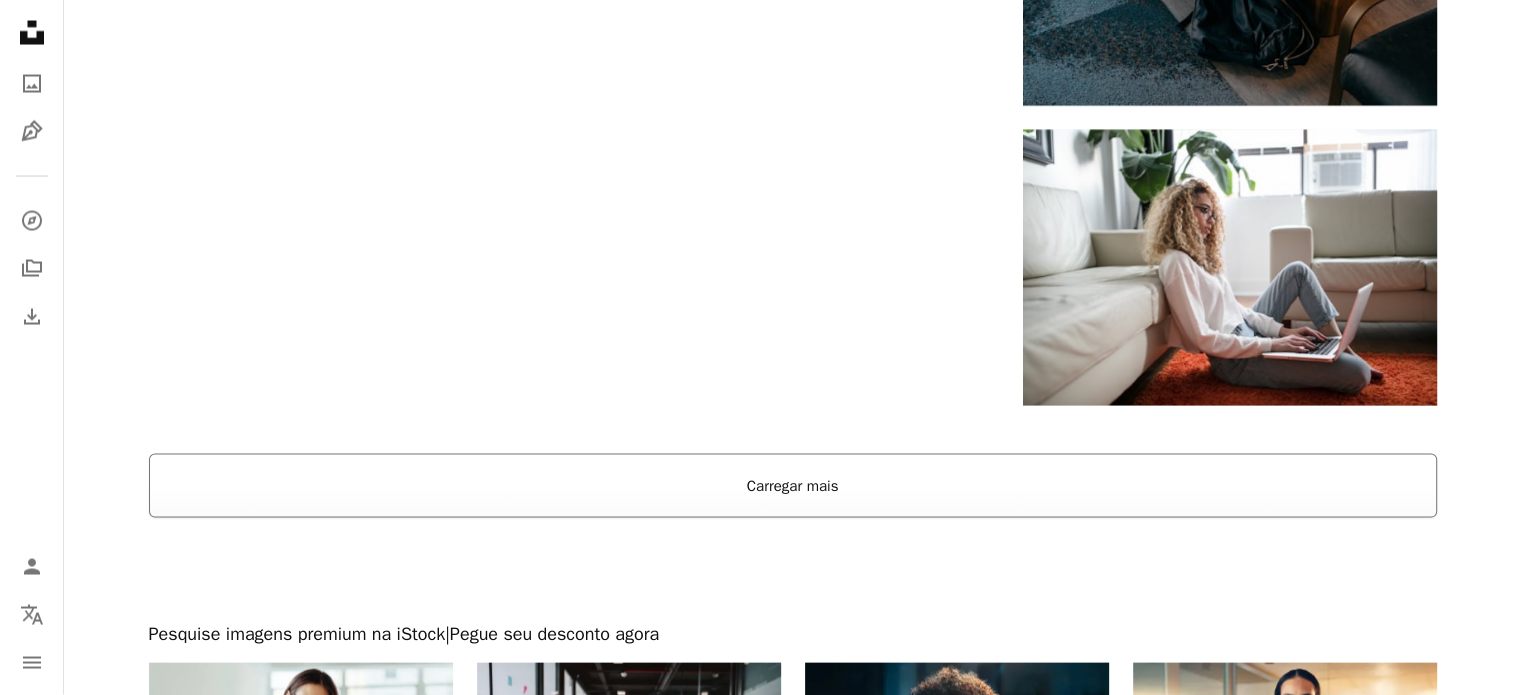 click on "Carregar mais" at bounding box center (793, 486) 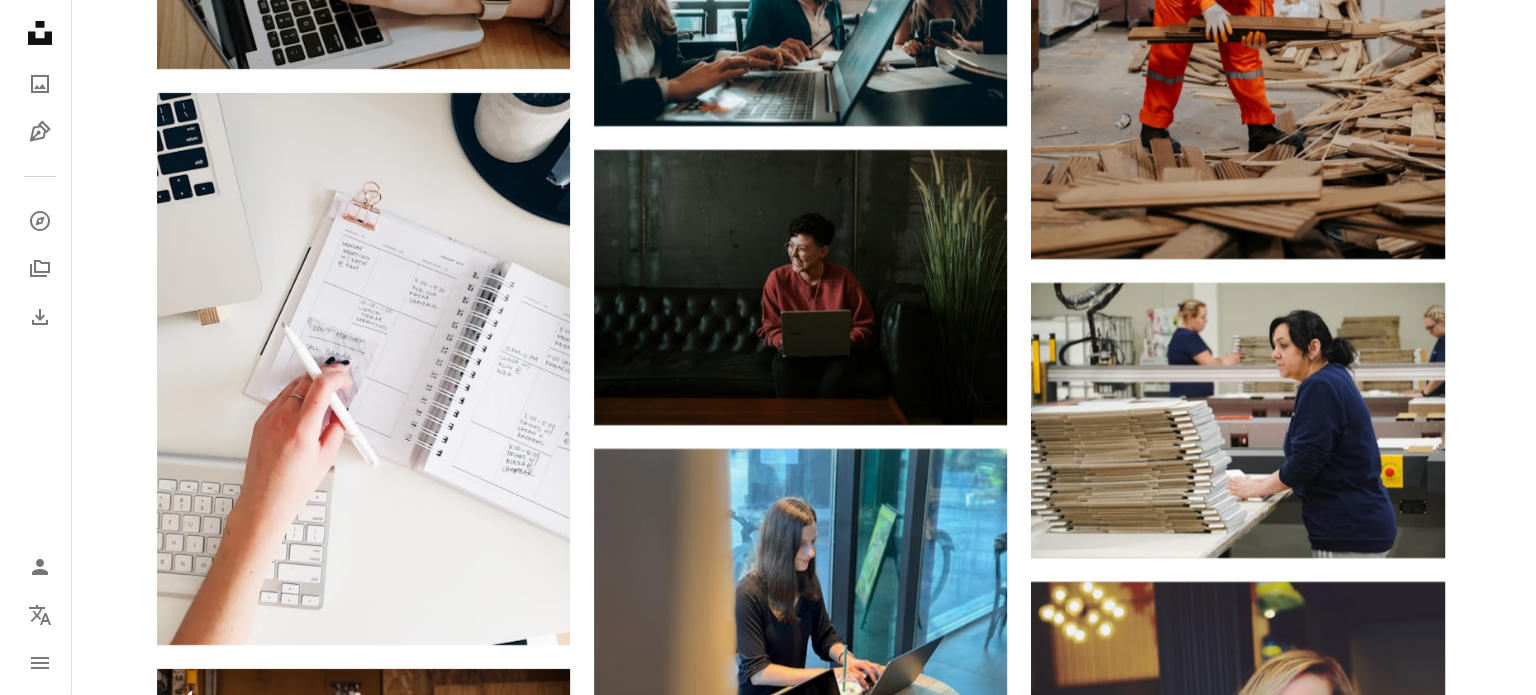 scroll, scrollTop: 7300, scrollLeft: 0, axis: vertical 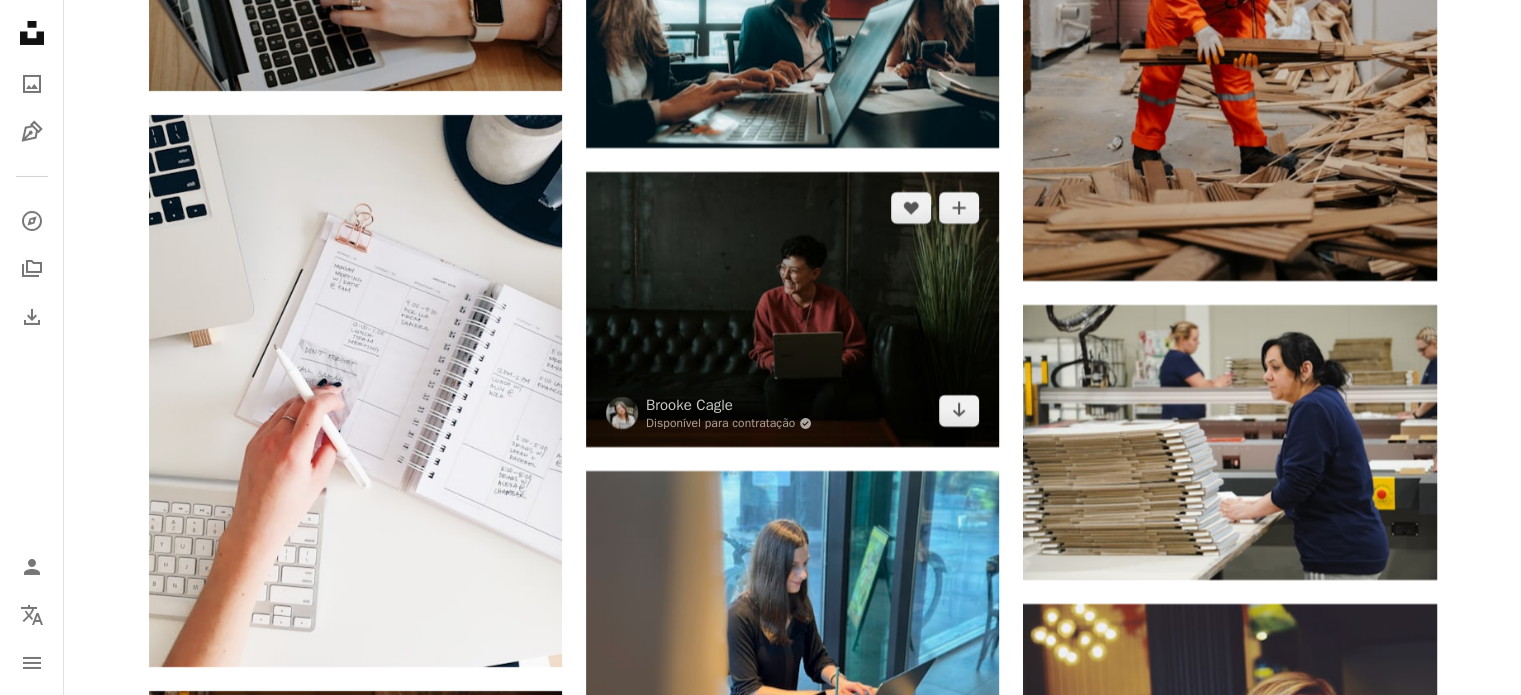 click at bounding box center [792, 309] 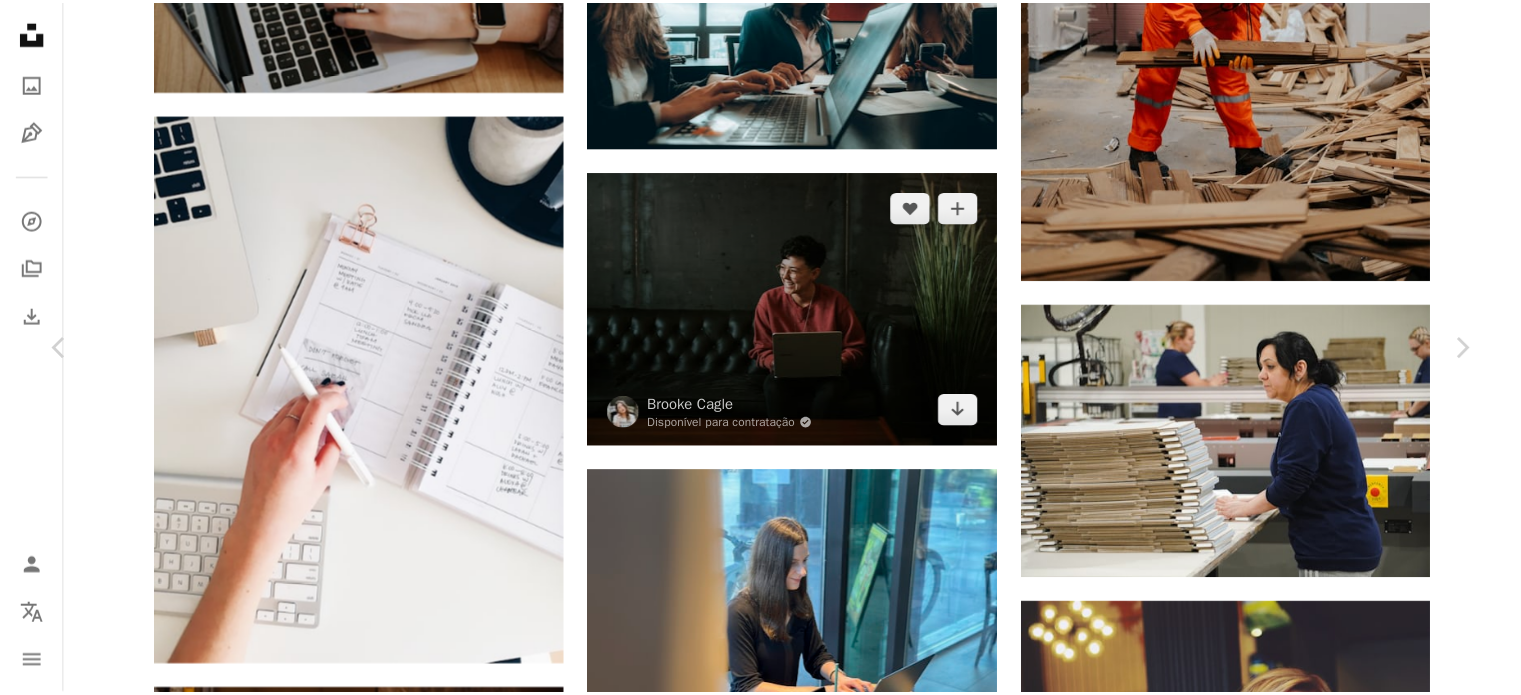 scroll, scrollTop: 800, scrollLeft: 0, axis: vertical 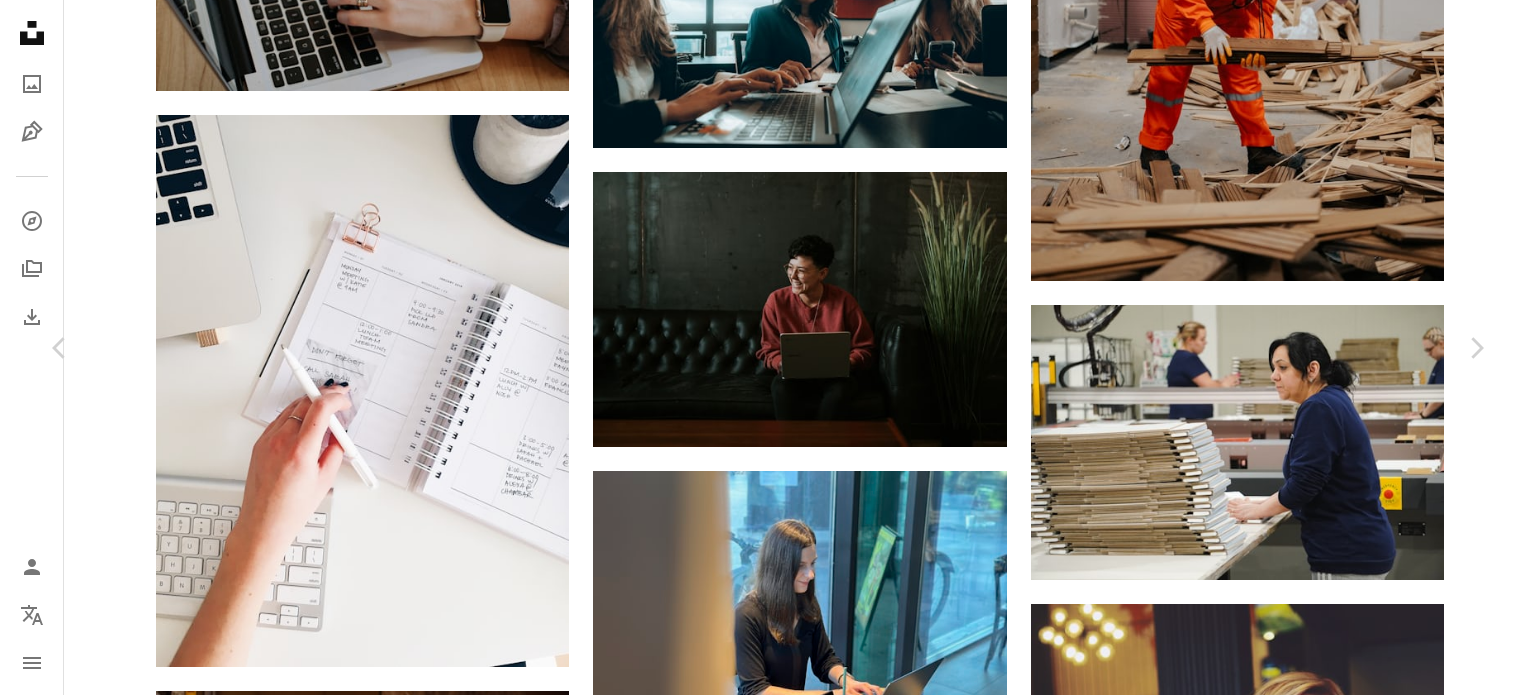 click on "[FIRST] [LAST] Disponível para contratação A checkmark inside of a circle A heart A plus sign Baixar gratuitamente Chevron down Zoom in Visualizações 17.228.507 Downloads 112.598 Destaque em Fotos , Trabalho , Negócios e Trabalho A forward-right arrow Compartilhar Info icon Informações More Actions Calendar outlined Publicada em 26 de novembro de 2018 Camera Canon, EOS 6D Safety Uso gratuito sob a Licença da Unsplash negócio garota computador computador portátil trabalho êxito sorrir sofá tabuleta rir trabalhador feliz mulher de sucesso escritório mulher retrato humano povo Tecnologia local na rede Internet mobiliário Fundos de tela em HD Pesquise imagens premium relacionadas na iStock | Economize 20% com o código UNSPLASH20 Ver mais na iStock ↗ Imagens relacionadas A heart A plus sign [FIRST] [LAST] Disponível para contratação A checkmark inside of a circle Arrow pointing down Plus sign for Unsplash+ A heart A plus sign Getty Images Para A lock" at bounding box center [768, 3978] 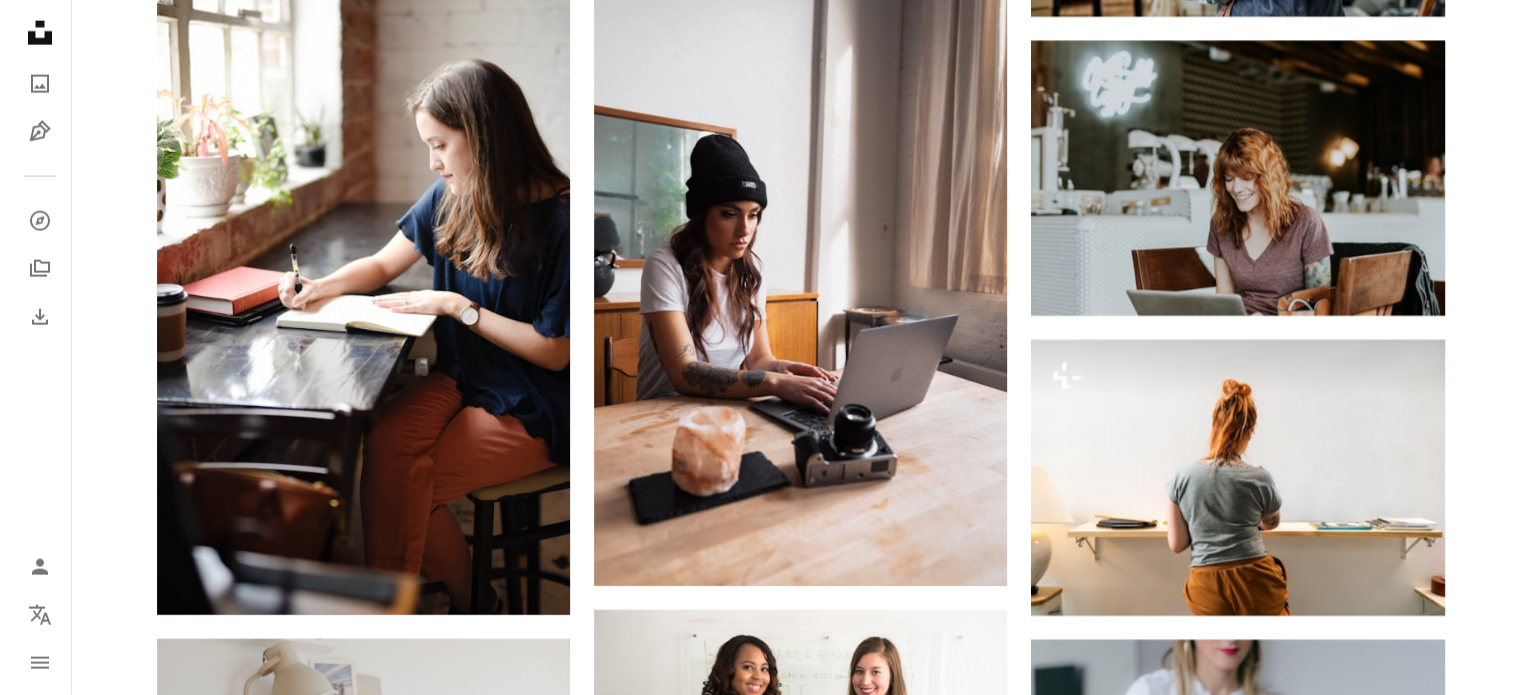 scroll, scrollTop: 12500, scrollLeft: 0, axis: vertical 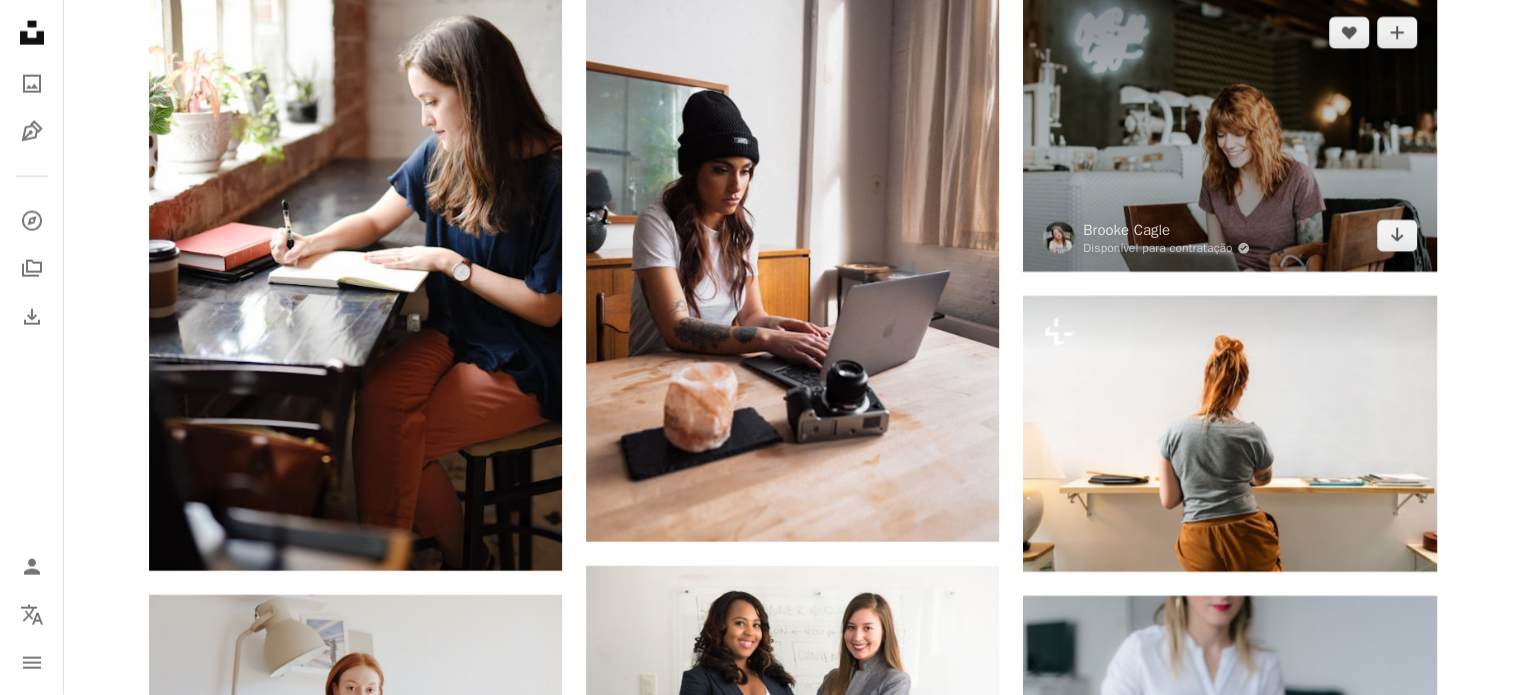 click at bounding box center [1229, 134] 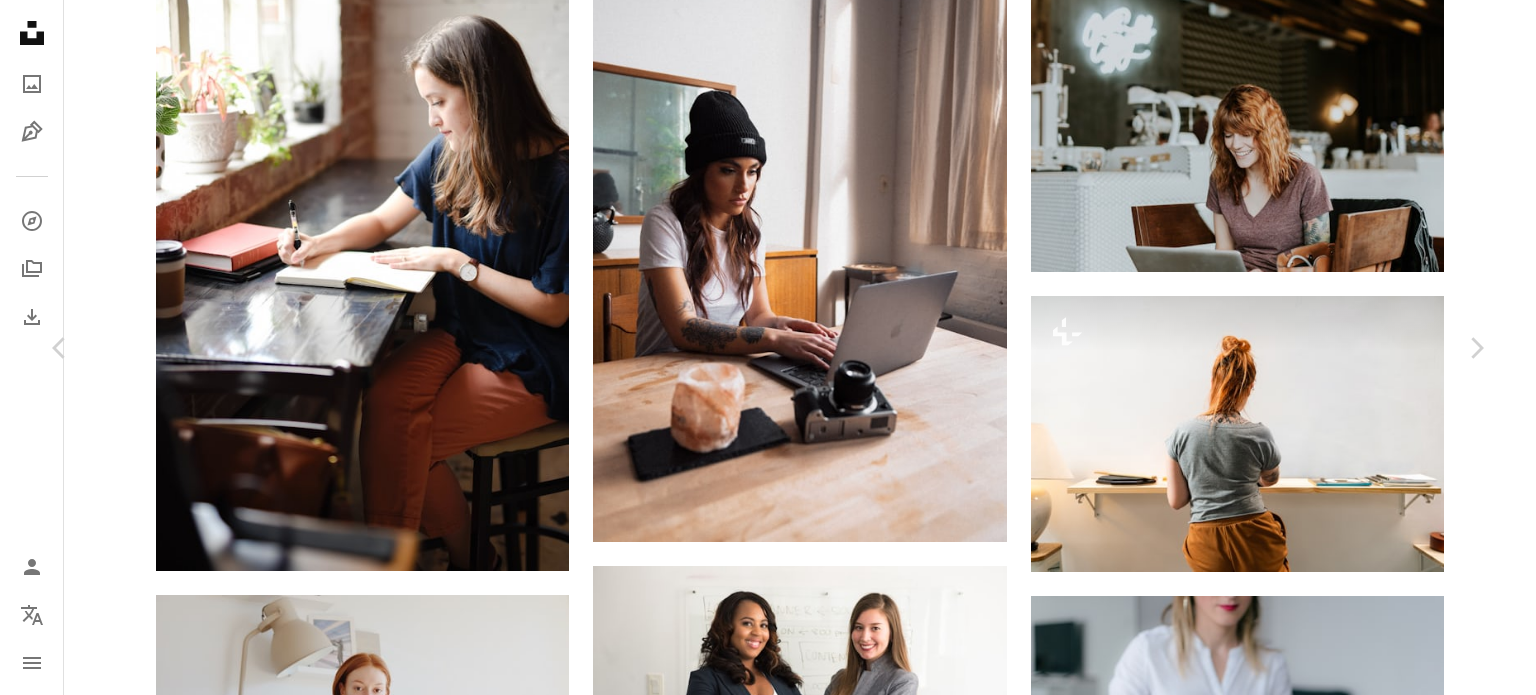 scroll, scrollTop: 1000, scrollLeft: 0, axis: vertical 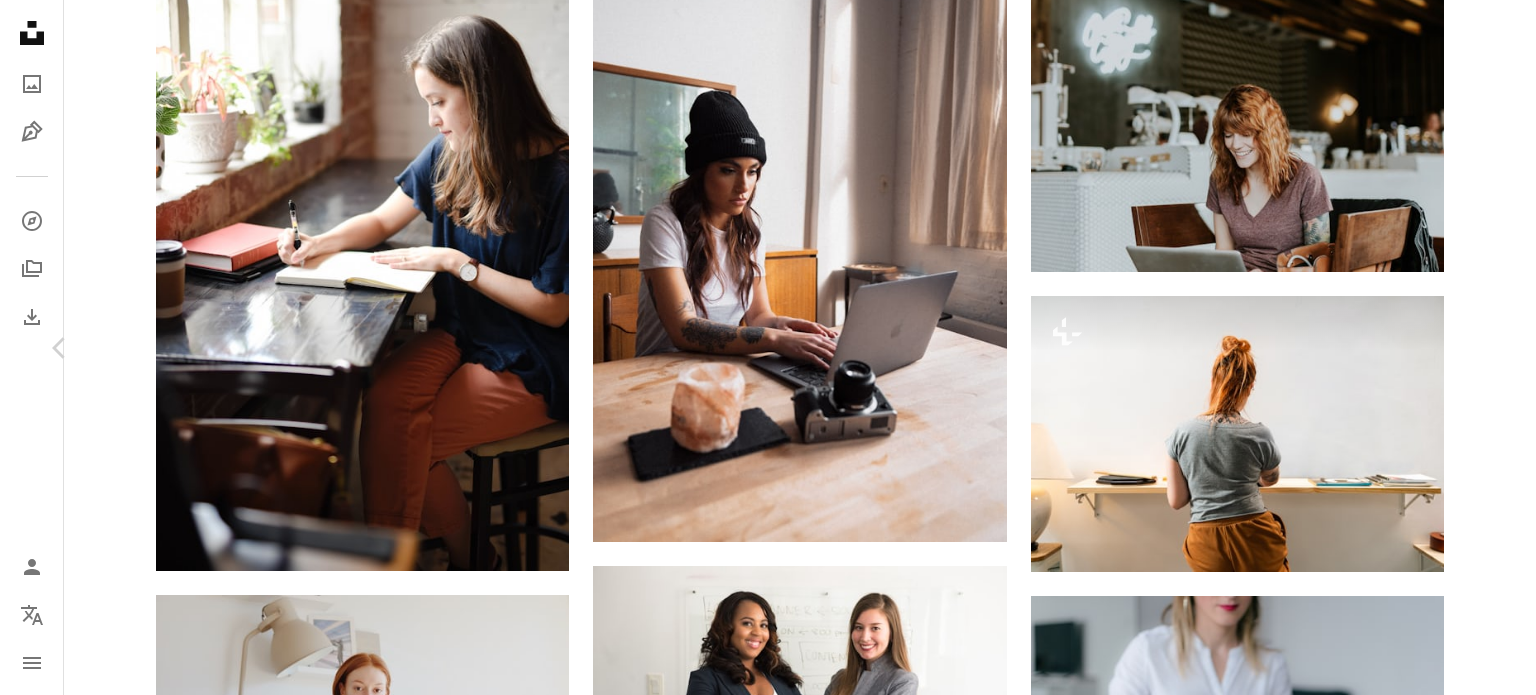 click on "Chevron right" at bounding box center [1476, 348] 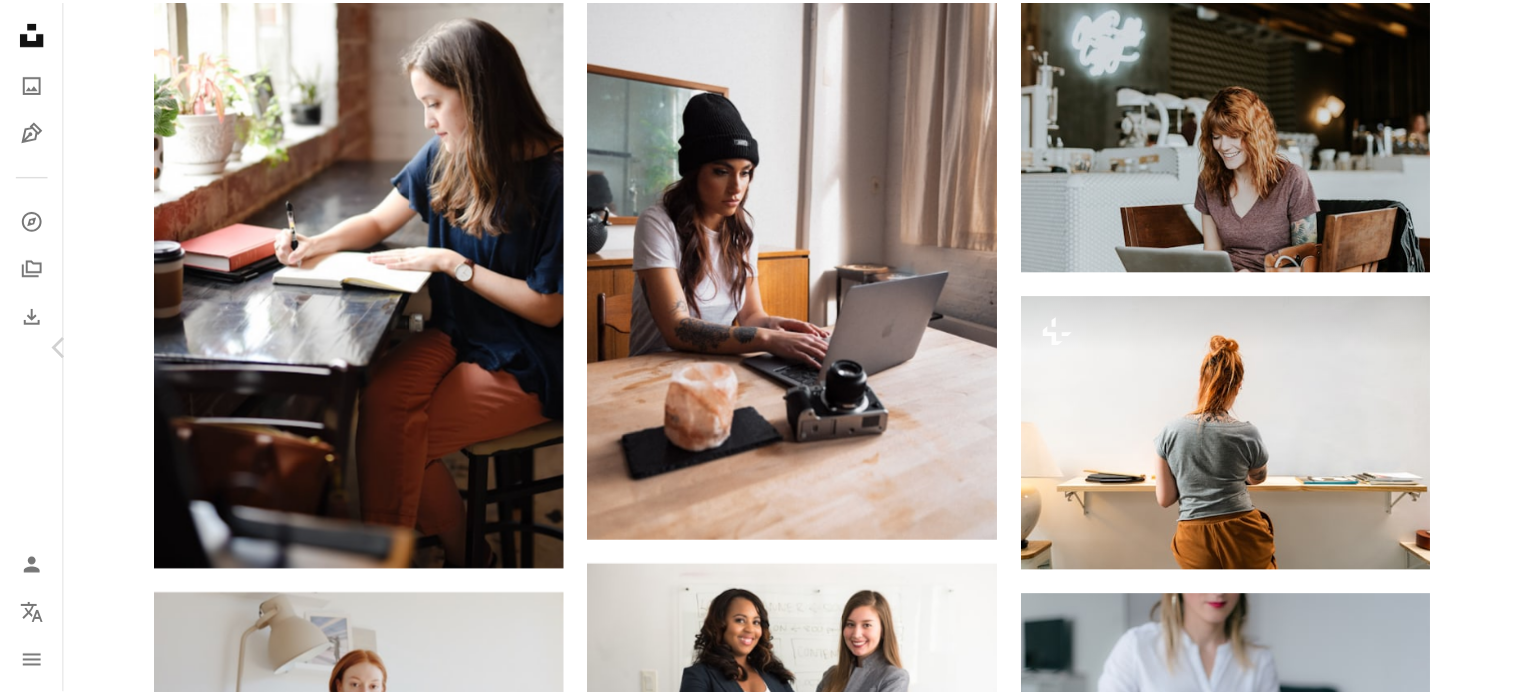 scroll, scrollTop: 1500, scrollLeft: 0, axis: vertical 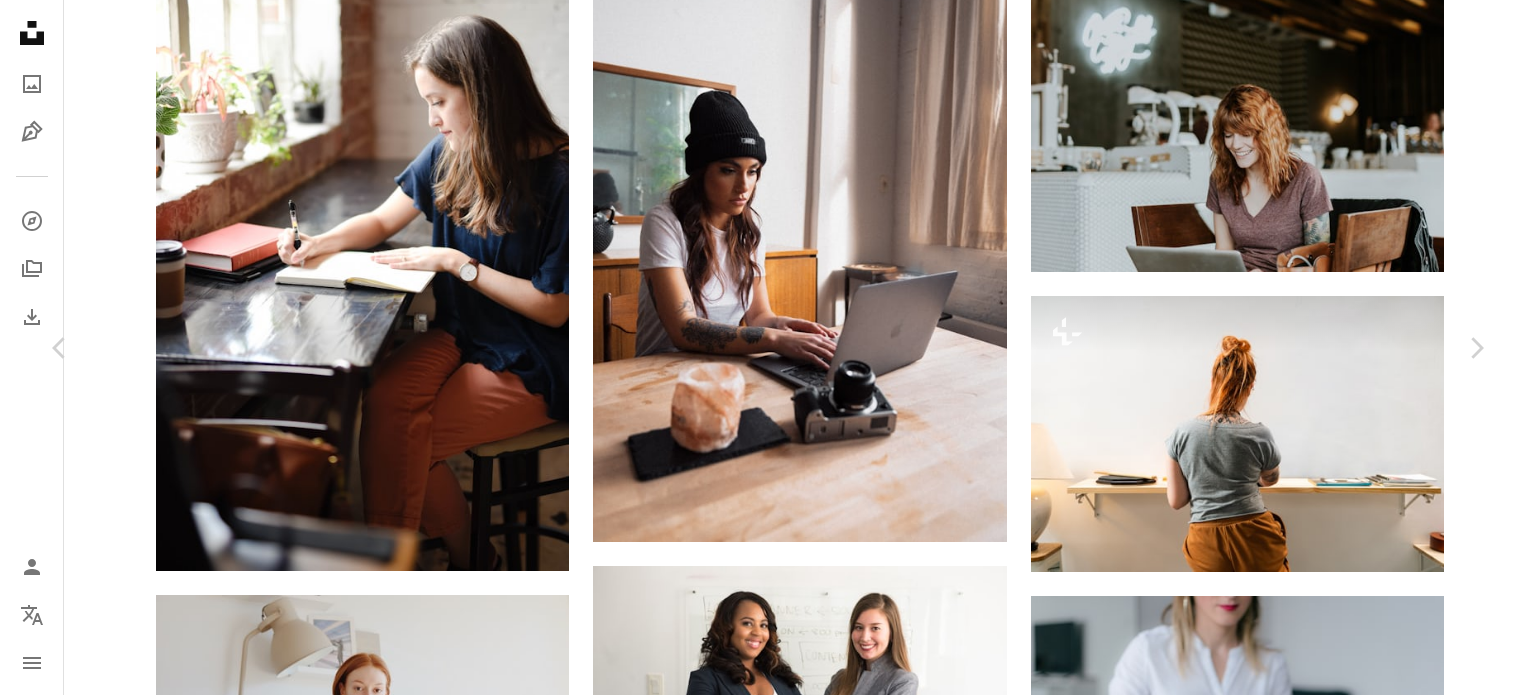 click on "[FIRST] [LAST] Para Unsplash+ A heart A plus sign A lock Baixar gratuitamente Chevron down Zoom in Visualizações 24.467.888 Downloads 216.334 Destaque em Trabalho , Negócios e Trabalho A forward-right arrow Compartilhar Info icon Informações More Actions Calendar outlined Publicada em 28 de maio de 2020 Safety Uso gratuito sob a Licença da Unsplash escritório negócio mulher profissional Trabalhando corporativo colaboração mulher de negócios local de trabalho reunião de equipe mulheres de negócios mulher de negócios mulher trabalhadora Colegas mulher corporativa mulheres trabalhadoras mulheres corporativas Empresárias mulher humano Fotos de stock gratuitas Pesquise imagens premium relacionadas na iStock | Economize 20% com o código UNSPLASH20 Imagens relacionadas A heart A plus sign LinkedIn Sales Solutions Arrow pointing down Plus sign for Unsplash+ A heart A plus sign Getty Images Para Unsplash+ A lock Baixar A heart A plus sign A heart" at bounding box center (768, 4104) 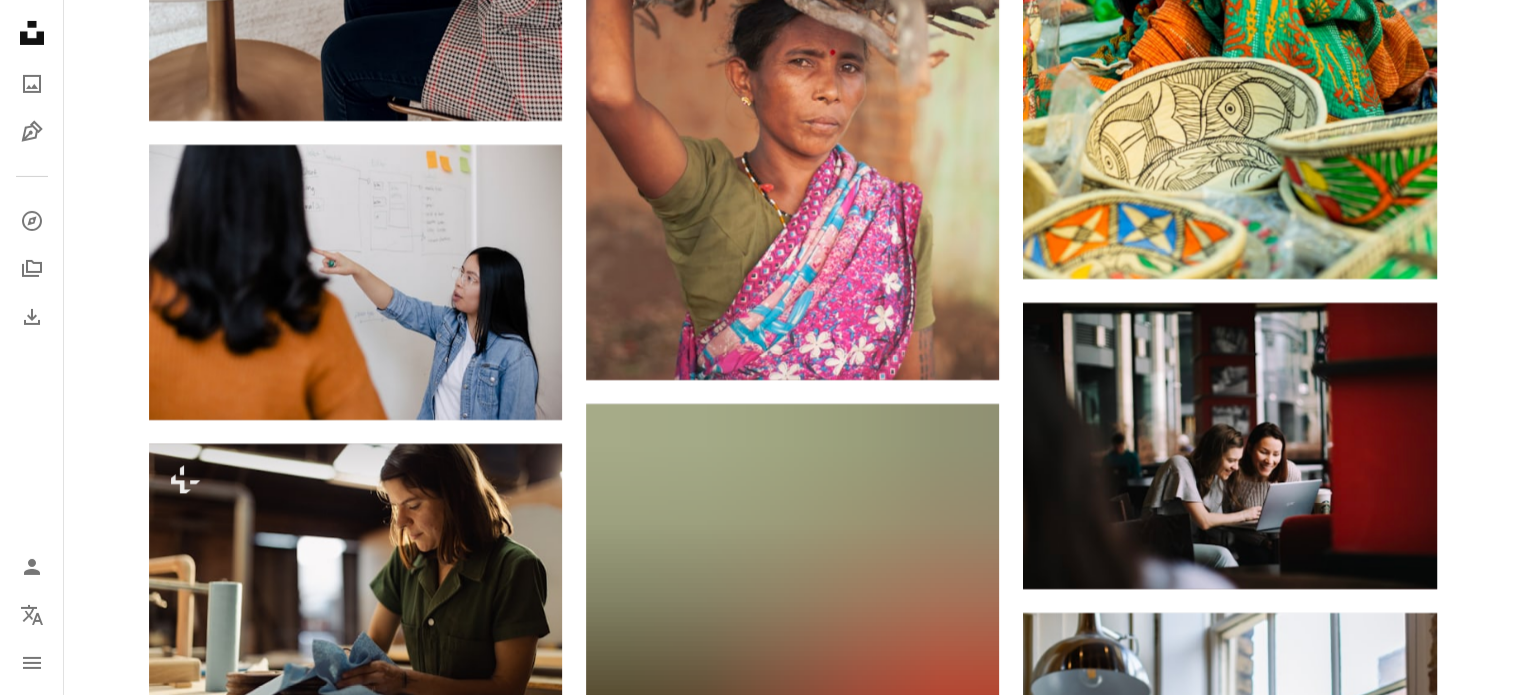 scroll, scrollTop: 22800, scrollLeft: 0, axis: vertical 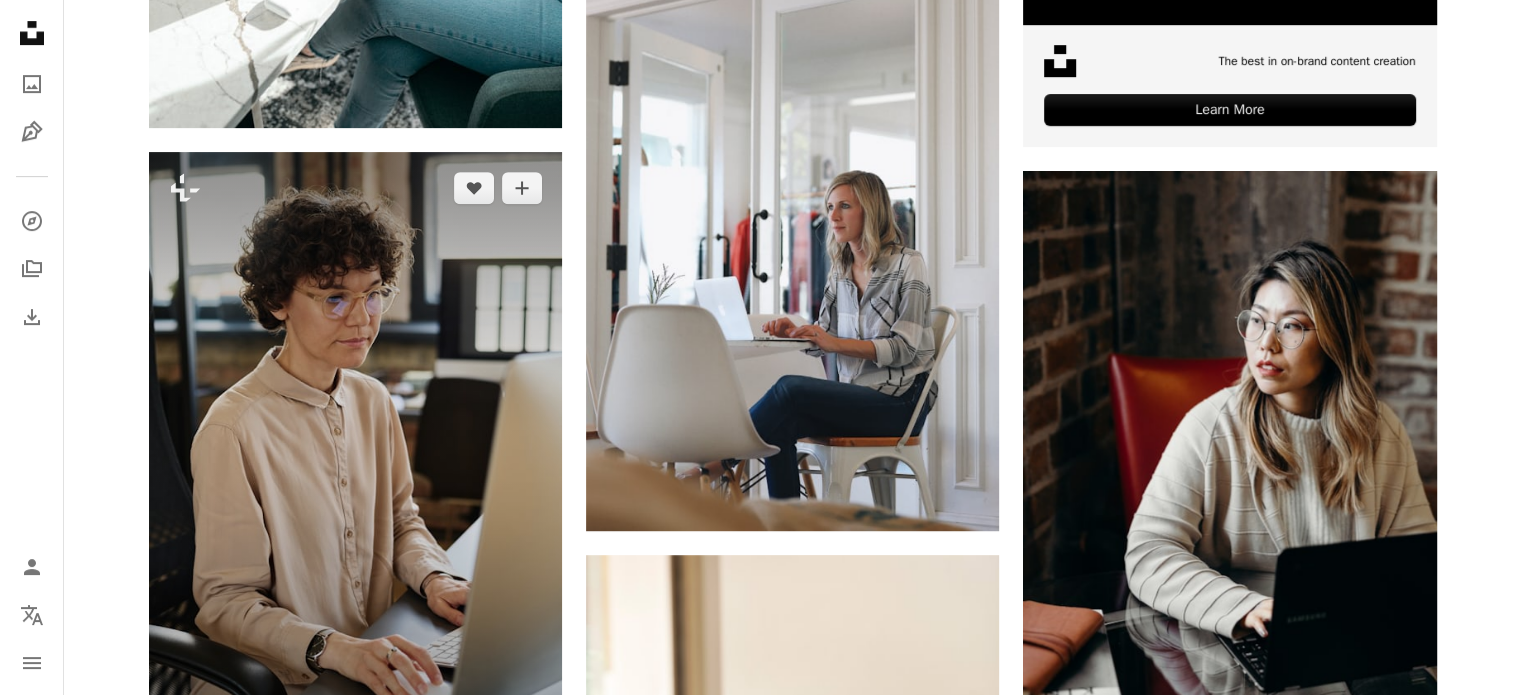 click at bounding box center [355, 462] 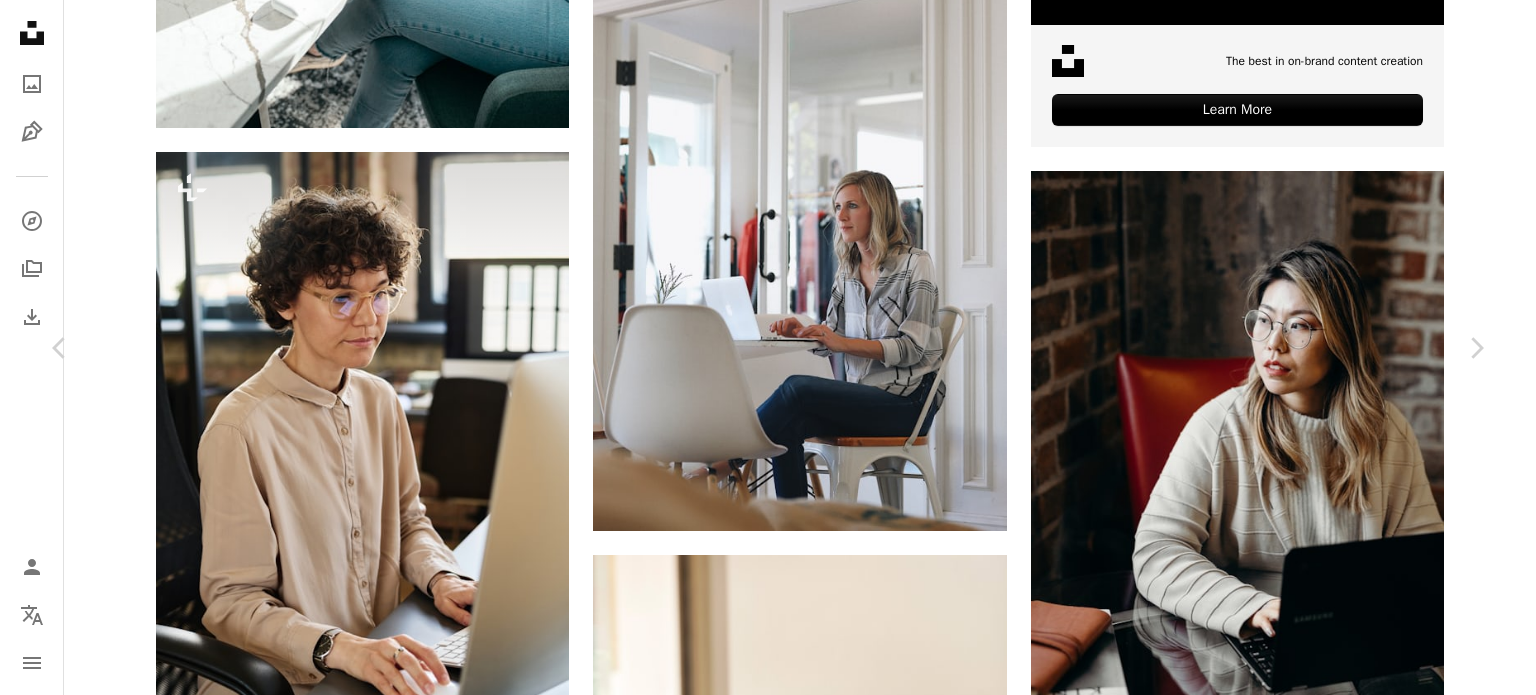 scroll, scrollTop: 19321, scrollLeft: 0, axis: vertical 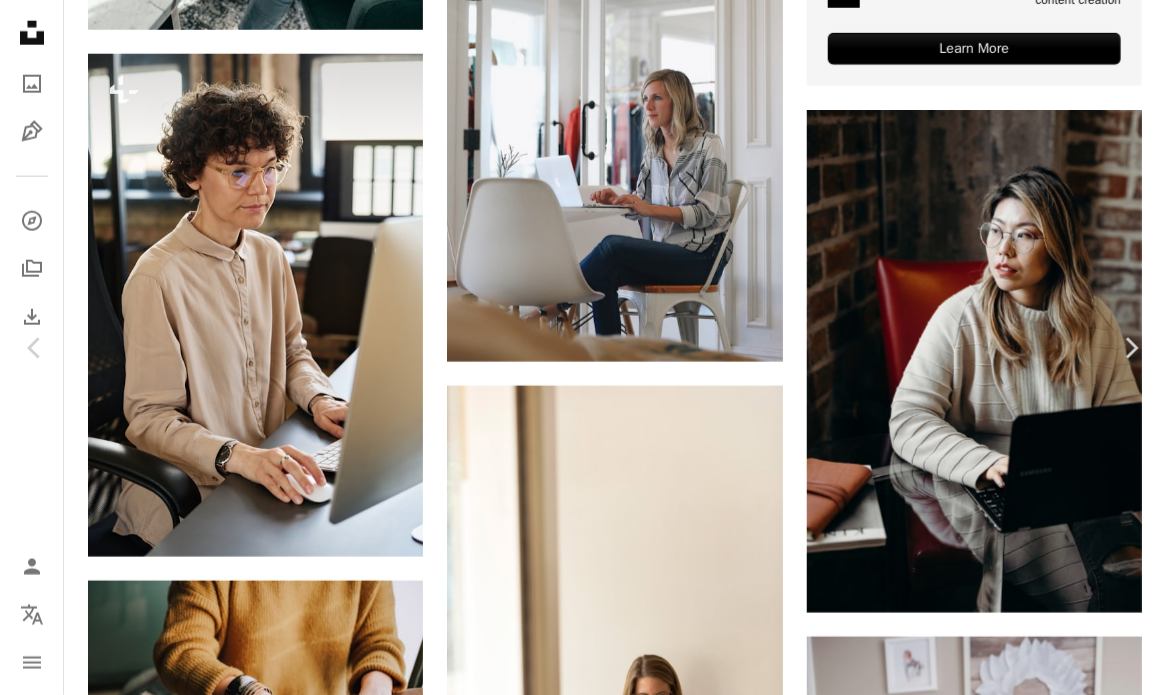 click on "[FIRST] [LAST] Para Unsplash+ A heart A plus sign A lock Baixar Zoom in A forward-right arrow Compartilhar More Actions Calendar outlined Publicada em 23 de setembro de 2022 Safety Com a Licença da Unsplash+ adulto fotografia mulher homens violão alegria relaxamento horizontal estudante universitário compartilhamento dentro sentado Eslováquia Fêmeas edifício residencial Descansando alegre vida doméstica Colega amizade masculina Planos de fundo Desta série Chevron right Plus sign for Unsplash+ Plus sign for Unsplash+ Plus sign for Unsplash+ Plus sign for Unsplash+ Plus sign for Unsplash+ Plus sign for Unsplash+ Plus sign for Unsplash+ Plus sign for Unsplash+ Plus sign for Unsplash+ Plus sign for Unsplash+ Plus sign for Unsplash+ Imagens relacionadas Plus sign for Unsplash+ A heart A plus sign Getty Images Para Unsplash+ A lock Baixar Plus sign for Unsplash+ A heart A plus sign Getty Images Para Unsplash+ A lock Baixar Plus sign for Unsplash+ A heart A plus sign Getty Images Para Para" at bounding box center (583, 22640) 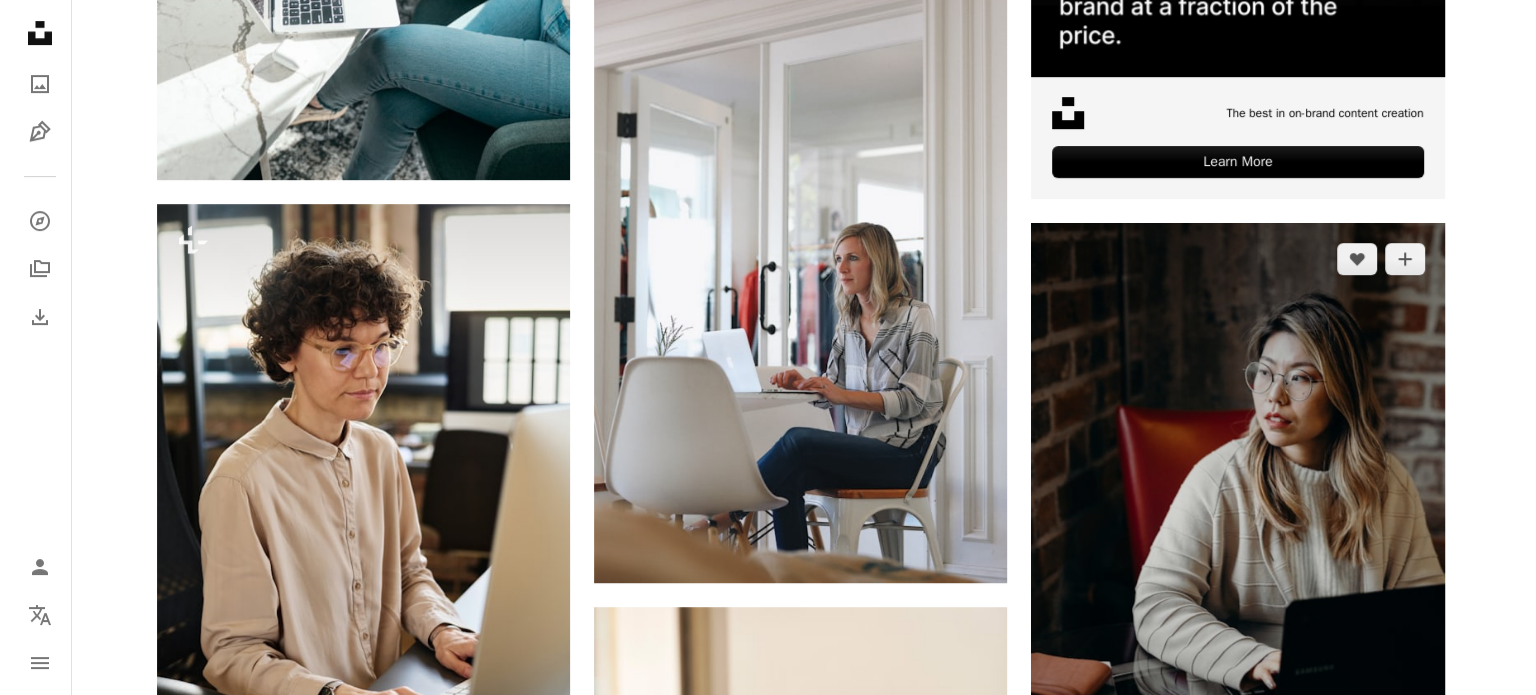 scroll, scrollTop: 788, scrollLeft: 0, axis: vertical 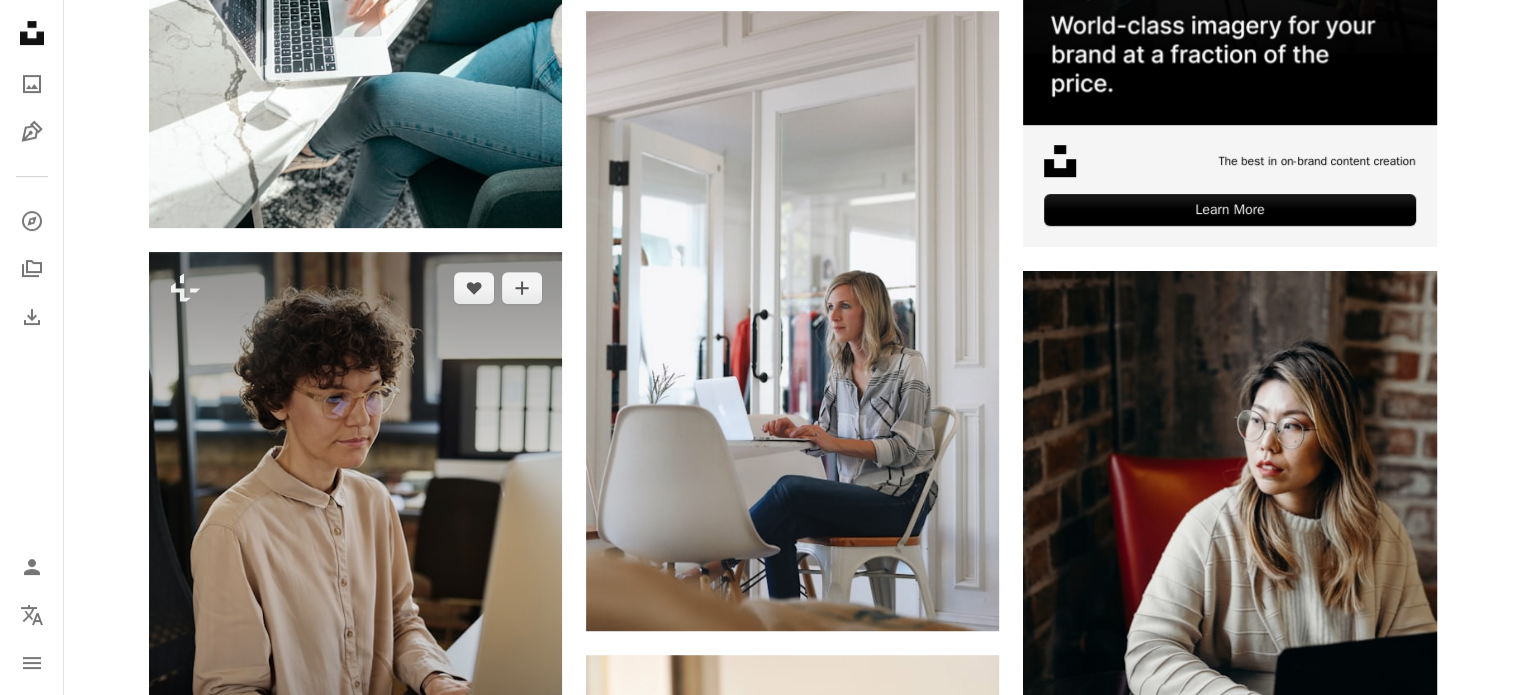 click at bounding box center [355, 562] 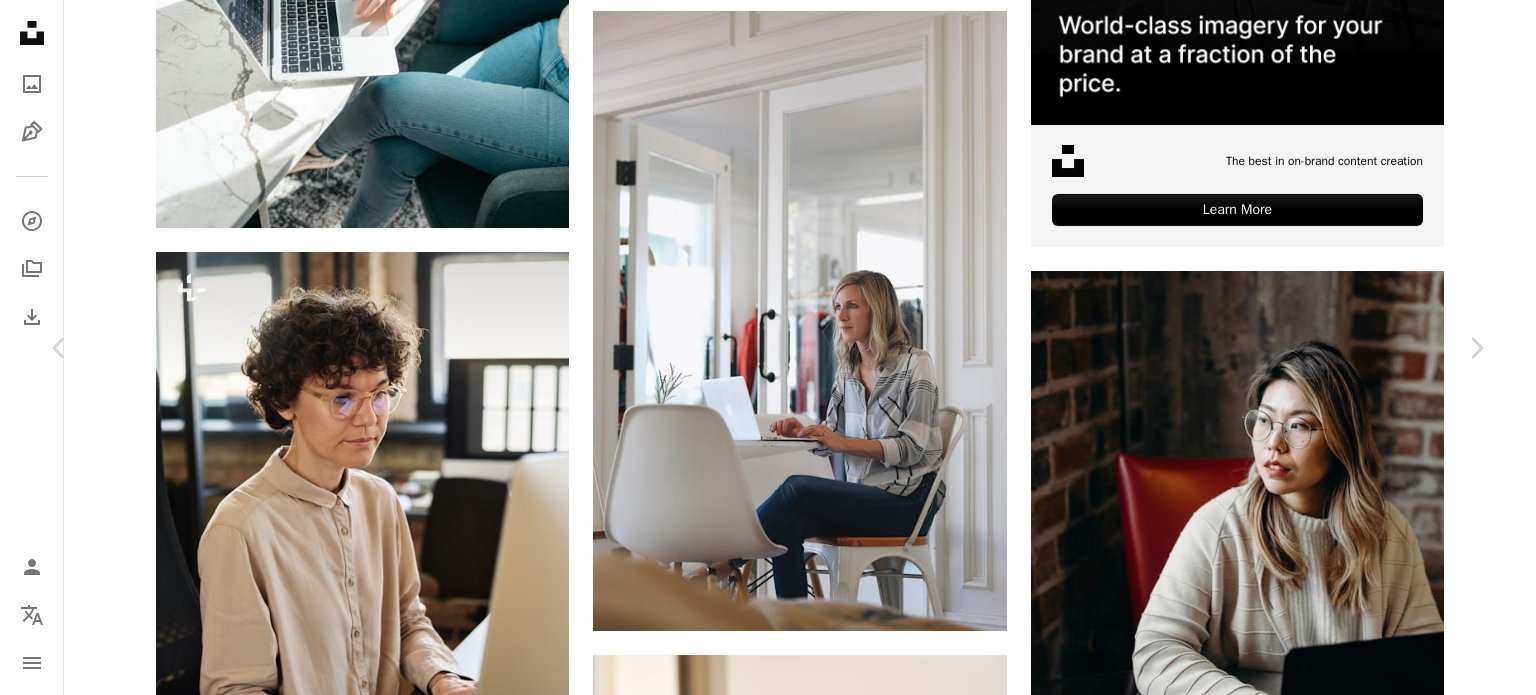 scroll, scrollTop: 700, scrollLeft: 0, axis: vertical 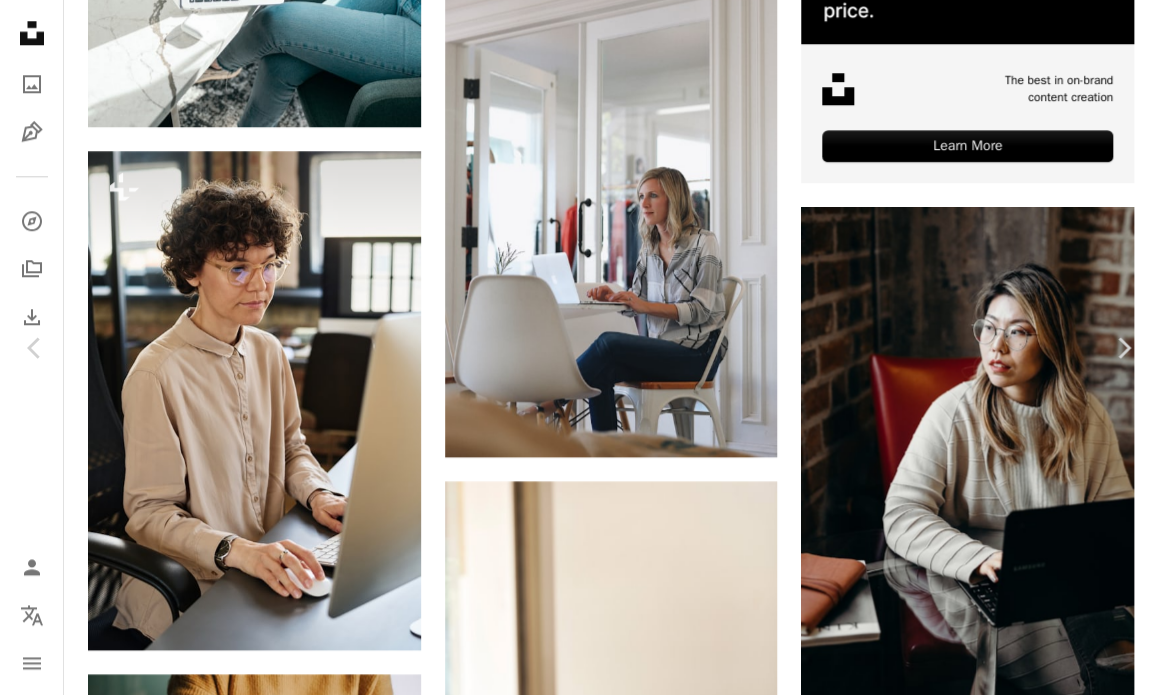 click on "[FIRST] [LAST] Para Unsplash+ A heart A plus sign A lock Baixar Zoom in A forward-right arrow Compartilhar More Actions Calendar outlined Publicada em 25 de abril de 2023 Safety Com a Licença da Unsplash+ escritório negócio retrato povo empregado grupo de pessoas gerente horizontal adulto jovem sentado União engajamento dos funcionários colega Fêmeas propriedade espaço de cópia tecnologia semционно Machos ocupação profissional dentro de Fotos gratuitas Desta série Chevron right Plus sign for Unsplash+ Plus sign for Unsplash+ Plus sign for Unsplash+ Plus sign for Unsplash+ Plus sign for Unsplash+ Plus sign for Unsplash+ Plus sign for Unsplash+ Plus sign for Unsplash+ Plus sign for Unsplash+ Plus sign for Unsplash+ Imagens relacionadas Plus sign for Unsplash+ A heart A plus sign Getty Images Para Unsplash+ A lock Baixar Plus sign for Unsplash+ A heart A plus sign Getty Images Para Unsplash+ A lock Baixar Plus sign for Unsplash+ A heart A plus sign Getty Images" at bounding box center [579, 22573] 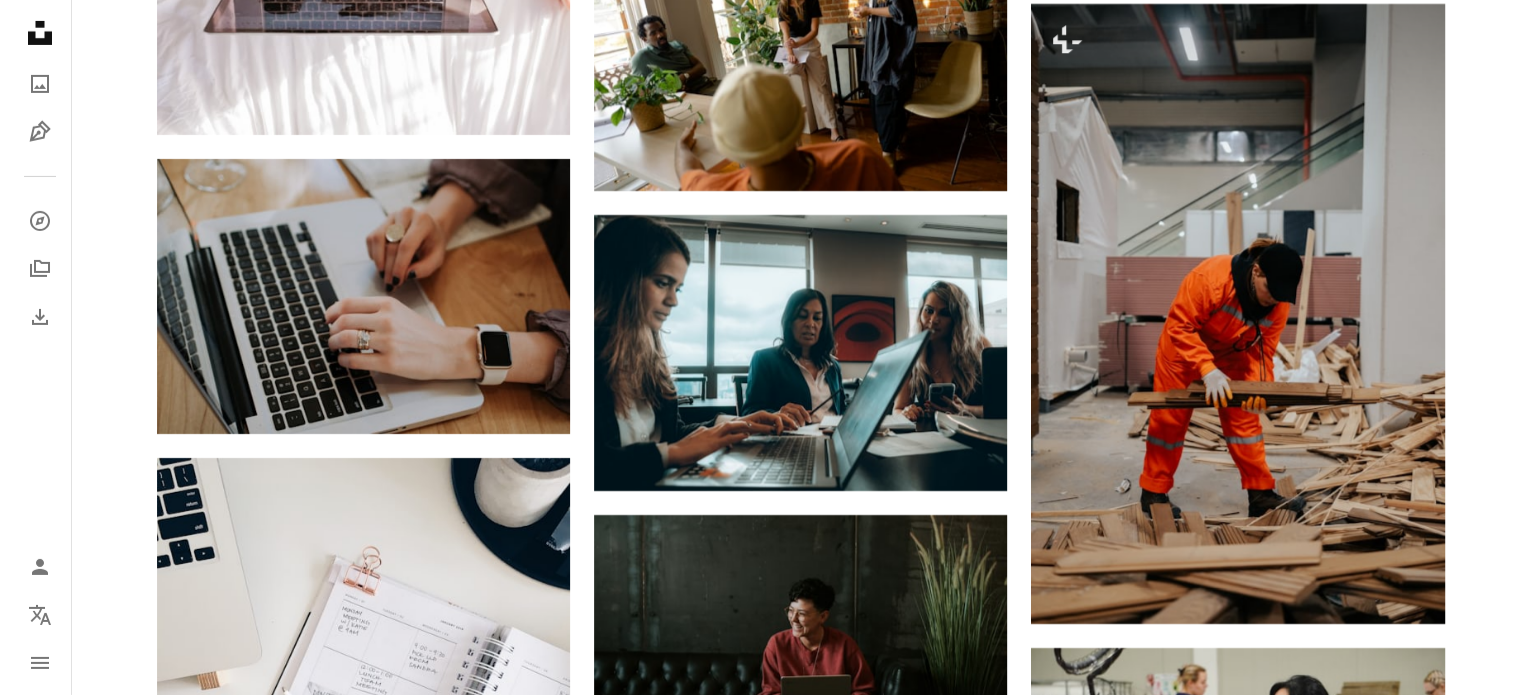 scroll, scrollTop: 7388, scrollLeft: 0, axis: vertical 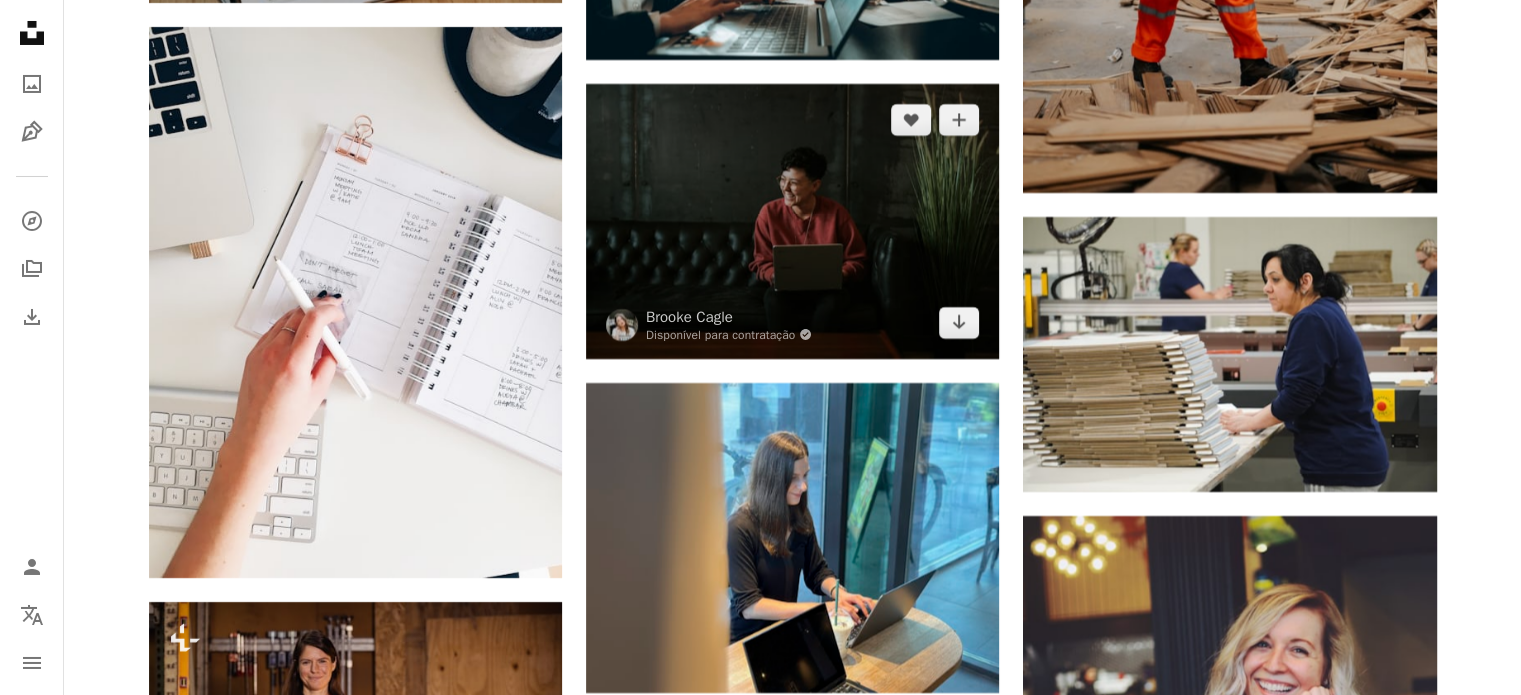click at bounding box center [792, 221] 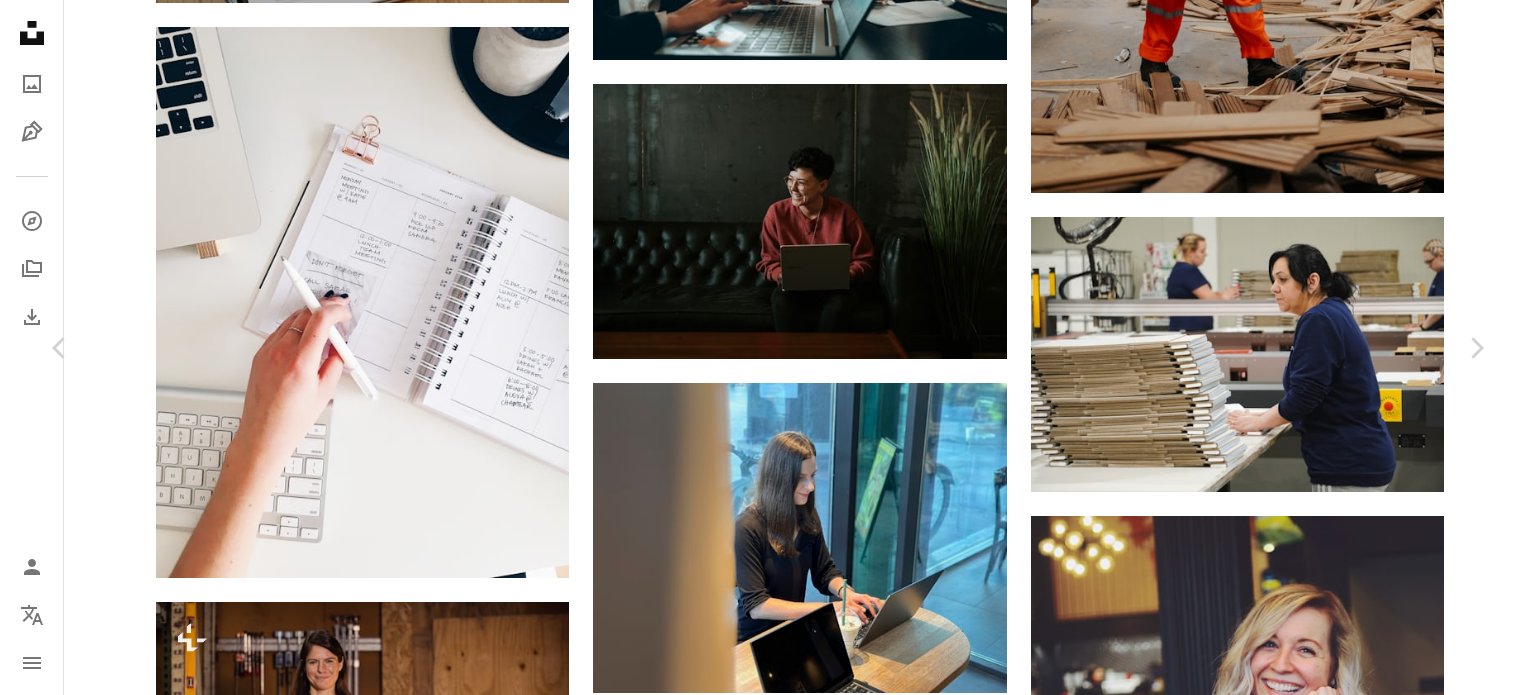 click on "Brooke Cagle" at bounding box center [267, 20669] 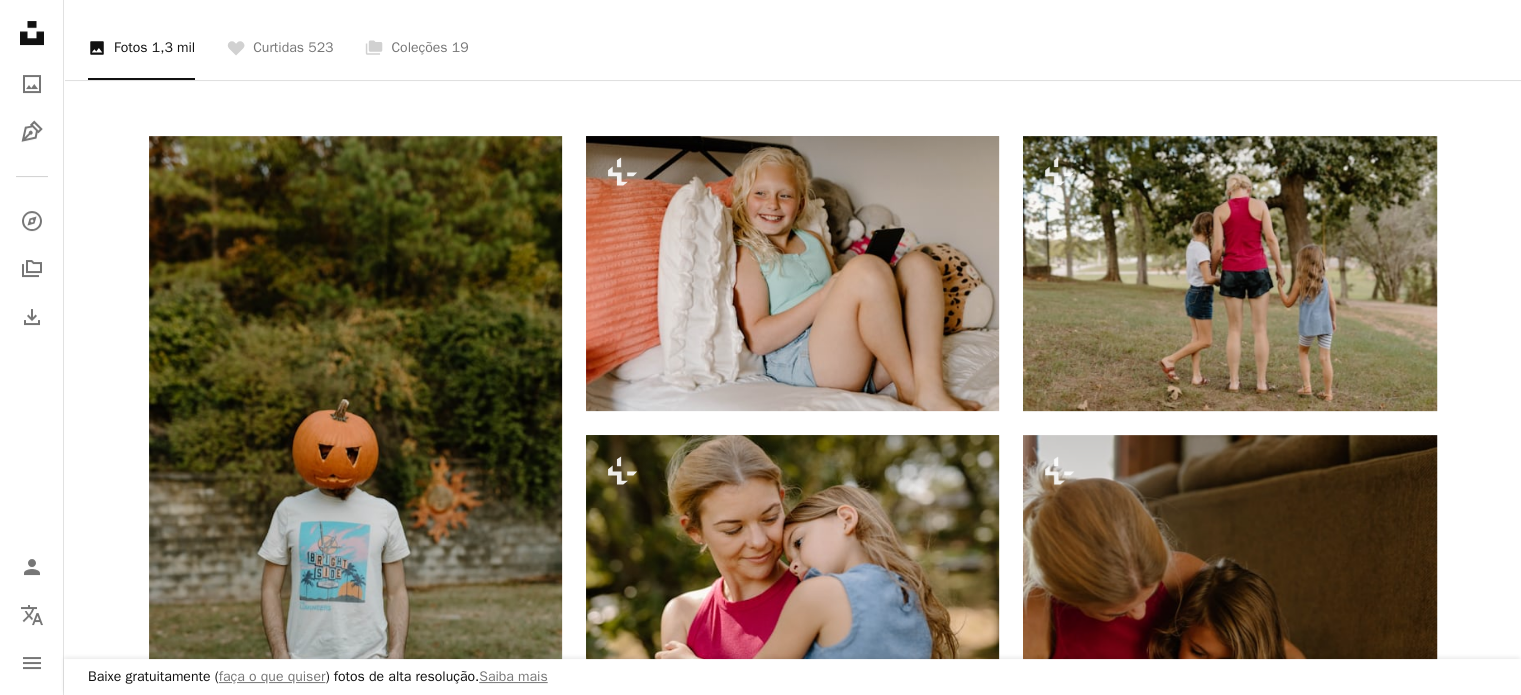 scroll, scrollTop: 300, scrollLeft: 0, axis: vertical 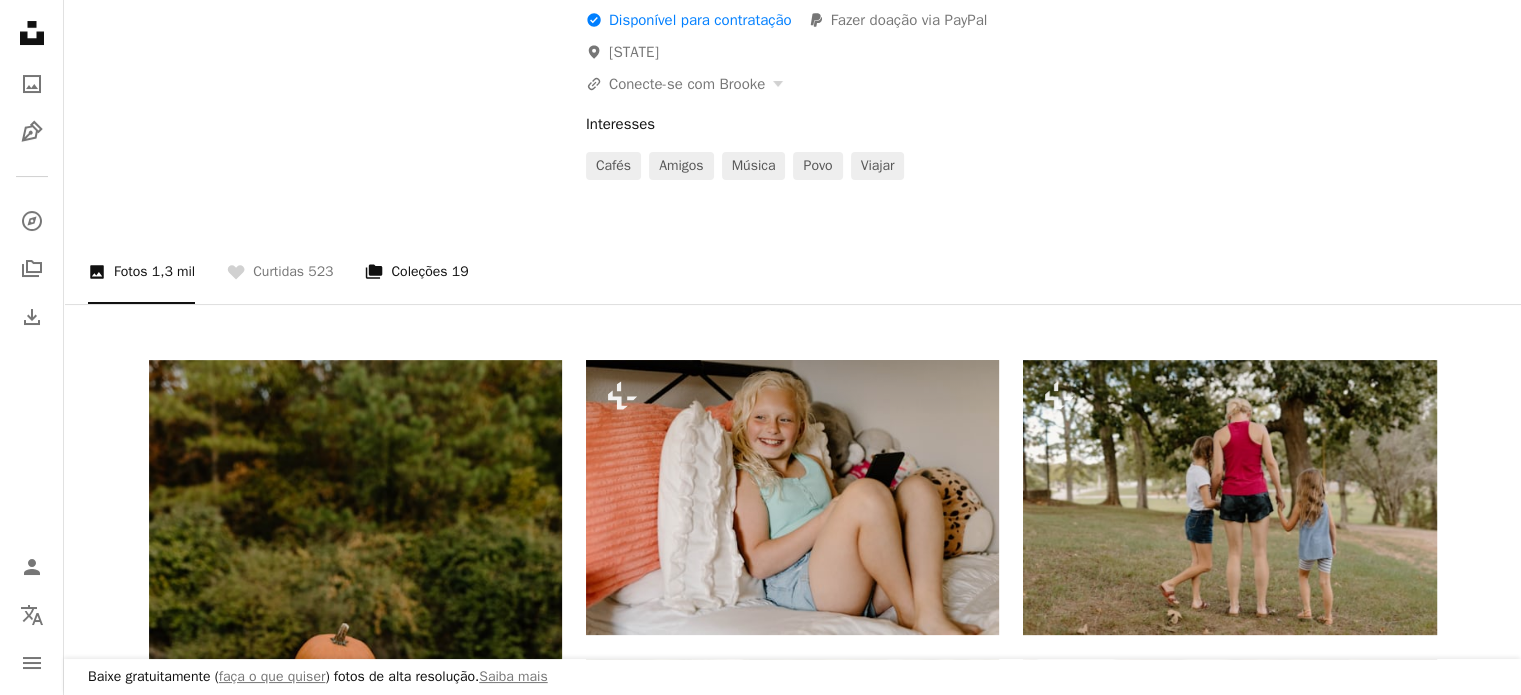 click on "19" at bounding box center [460, 272] 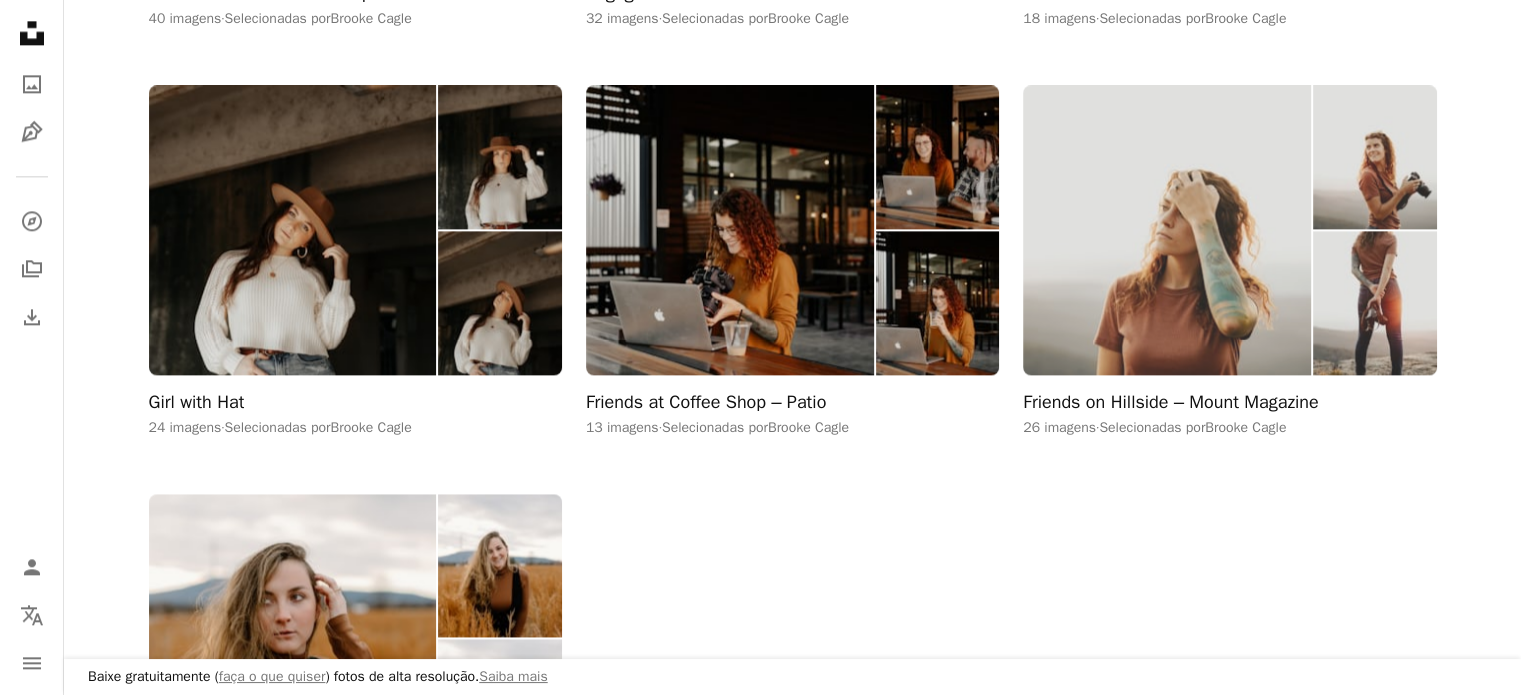 scroll, scrollTop: 2600, scrollLeft: 0, axis: vertical 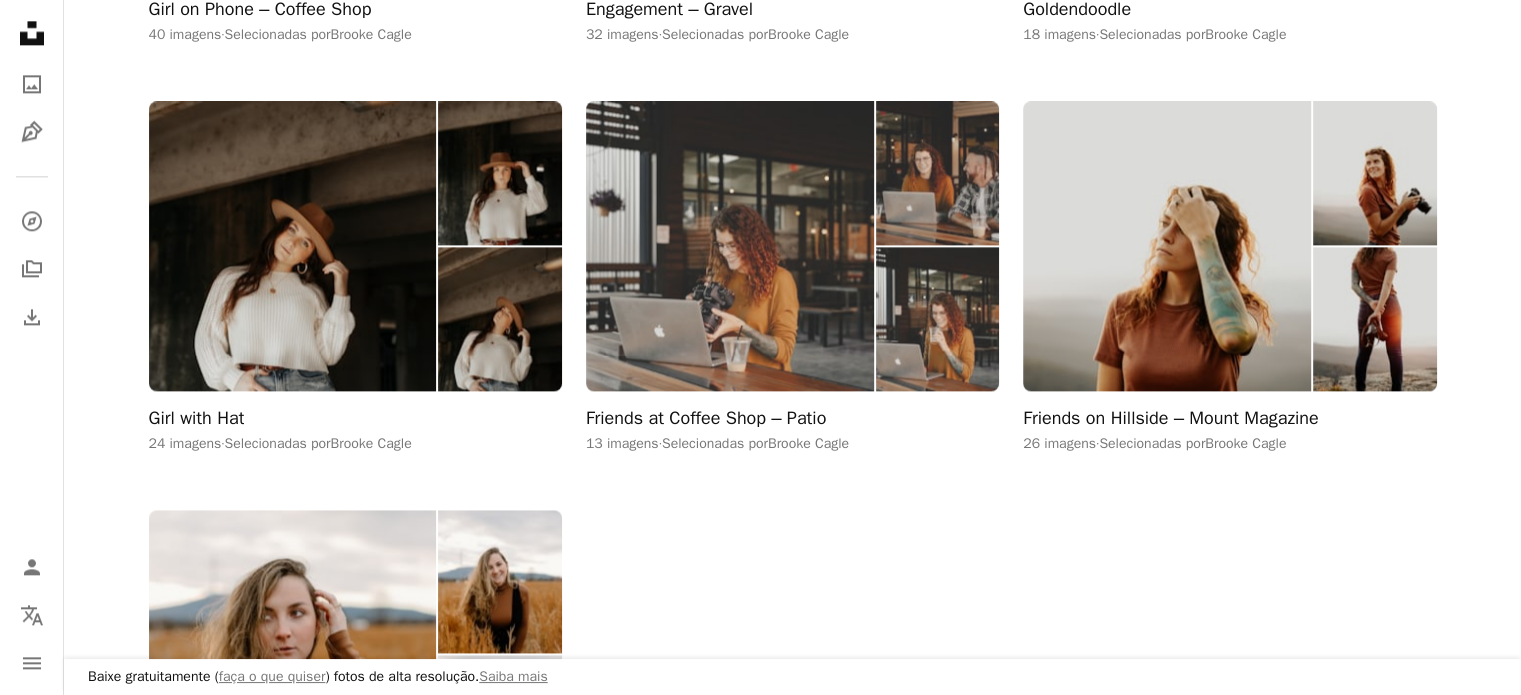 click at bounding box center [730, 245] 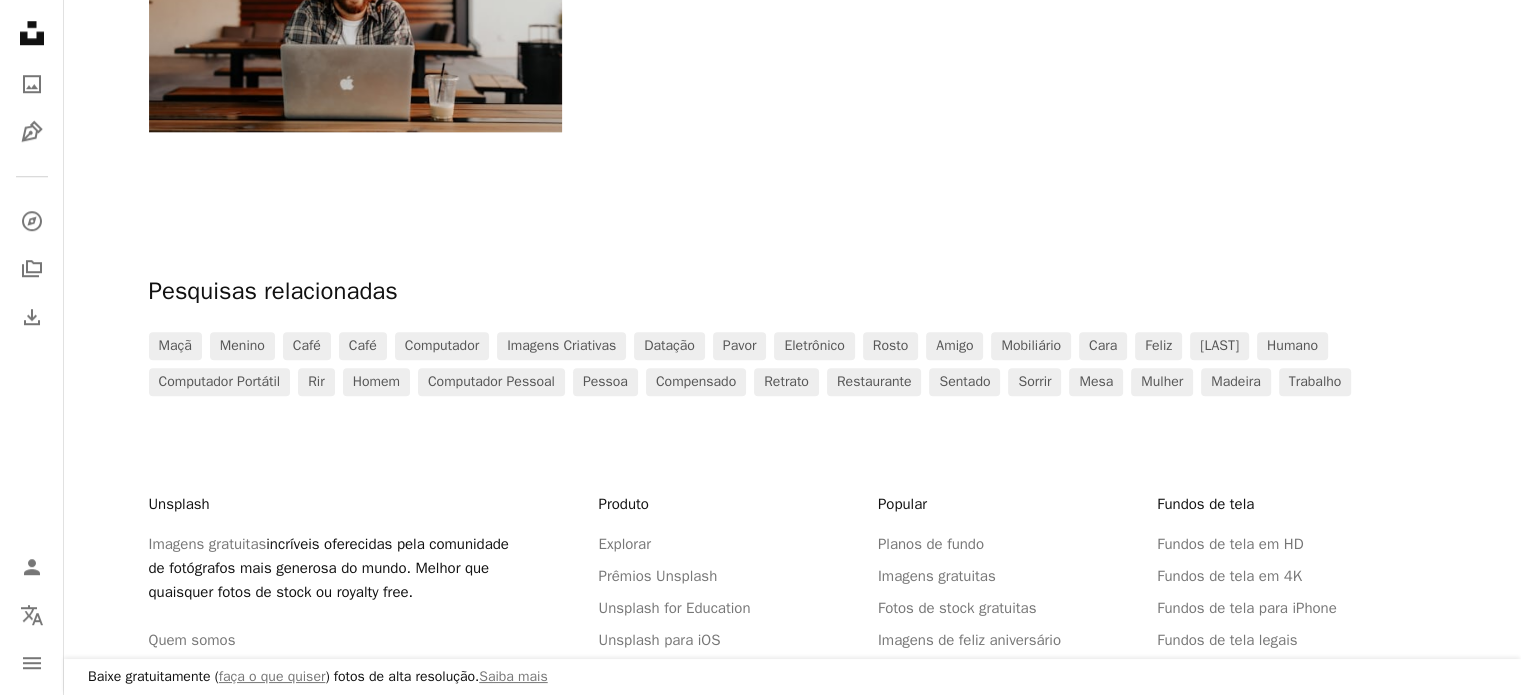 scroll, scrollTop: 1300, scrollLeft: 0, axis: vertical 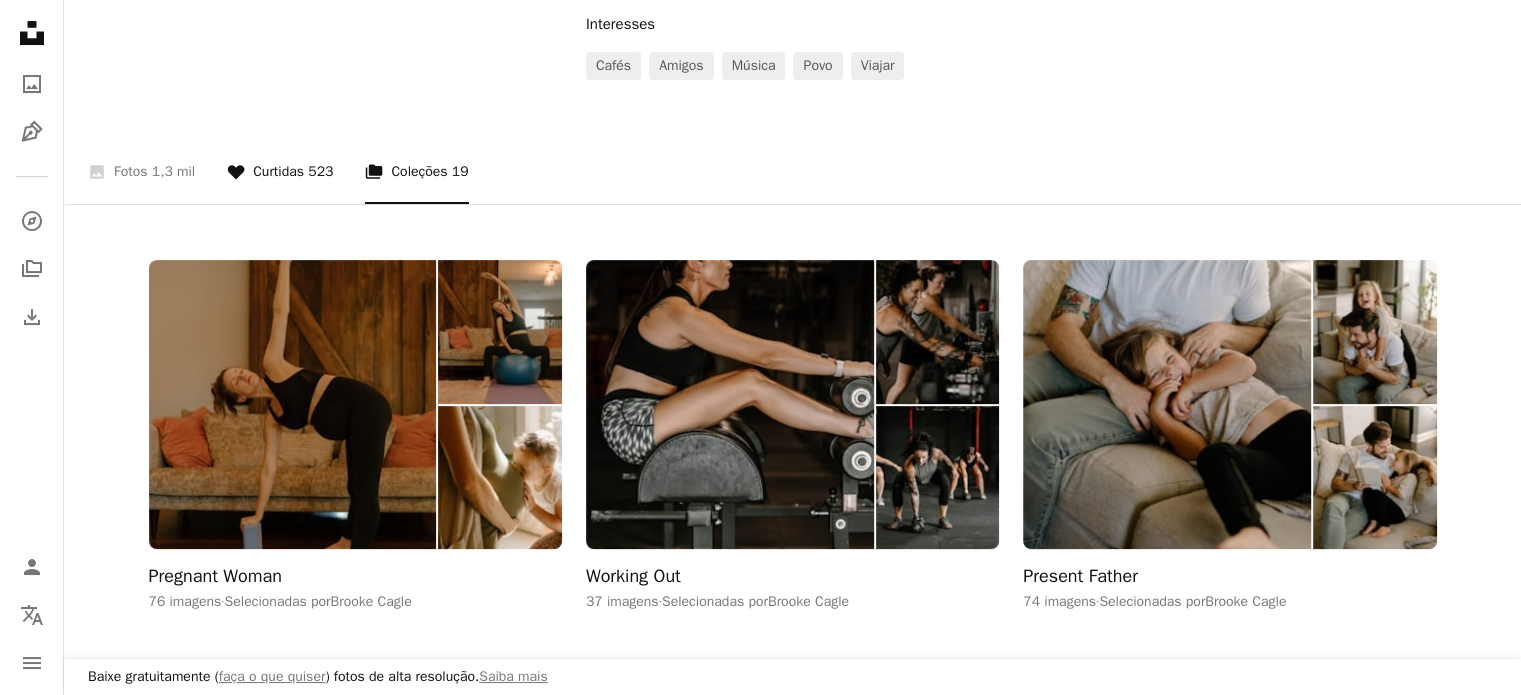 click on "A heart Curtidas   523" at bounding box center (280, 172) 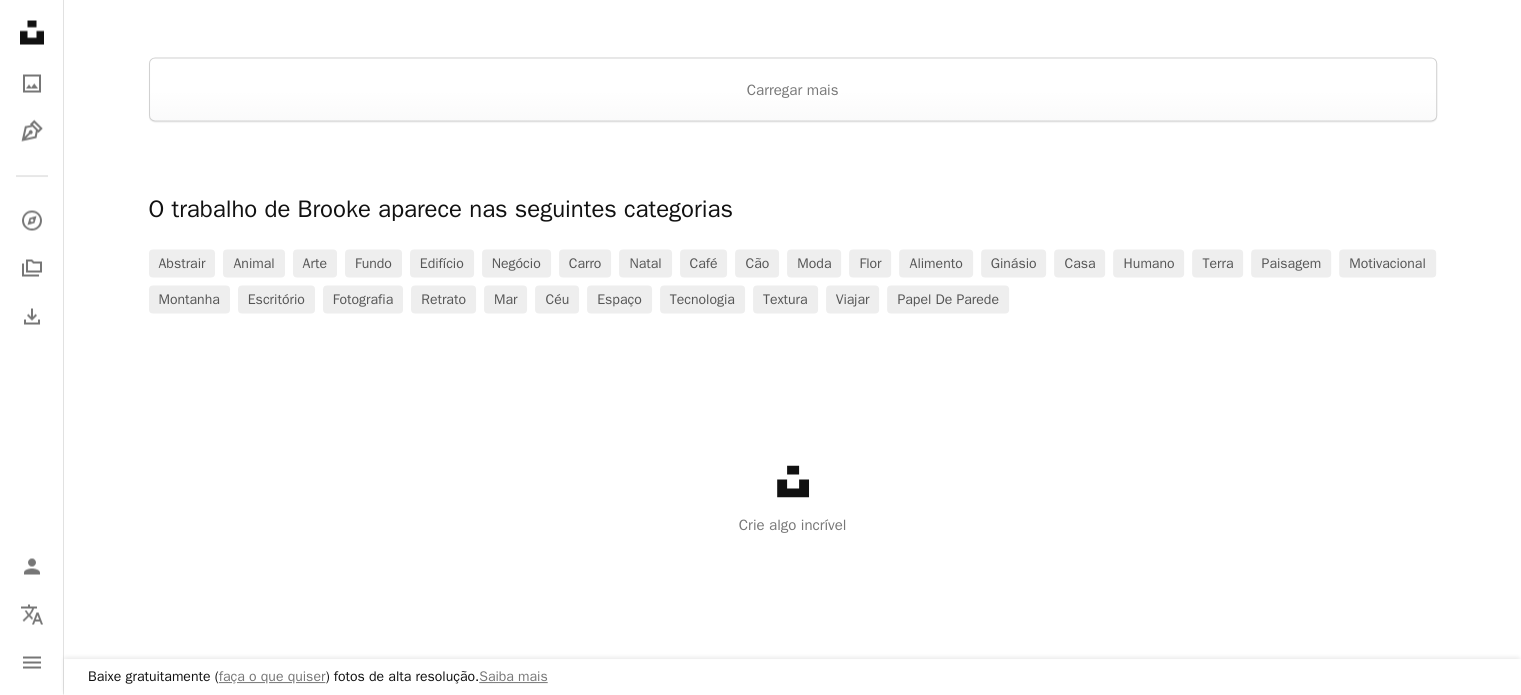 scroll, scrollTop: 3449, scrollLeft: 0, axis: vertical 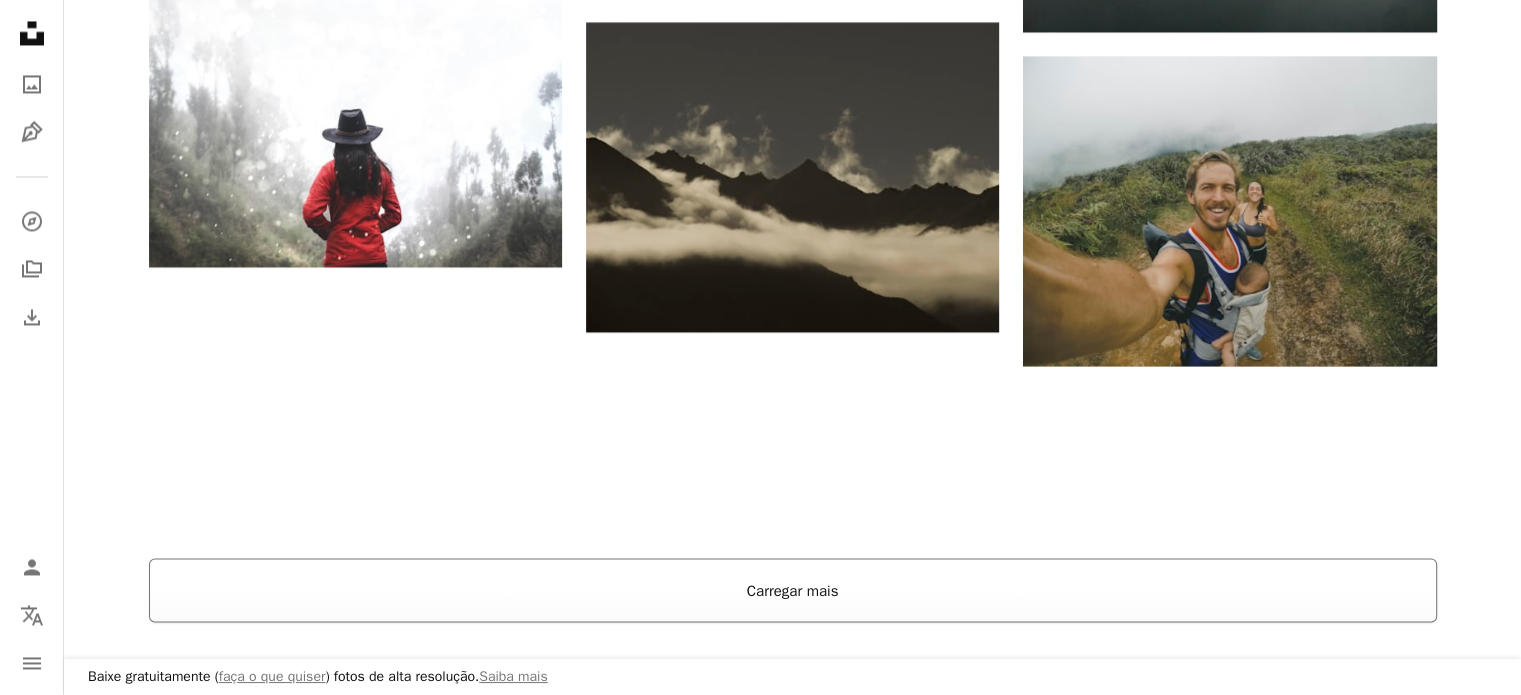 click on "Carregar mais" at bounding box center [793, 590] 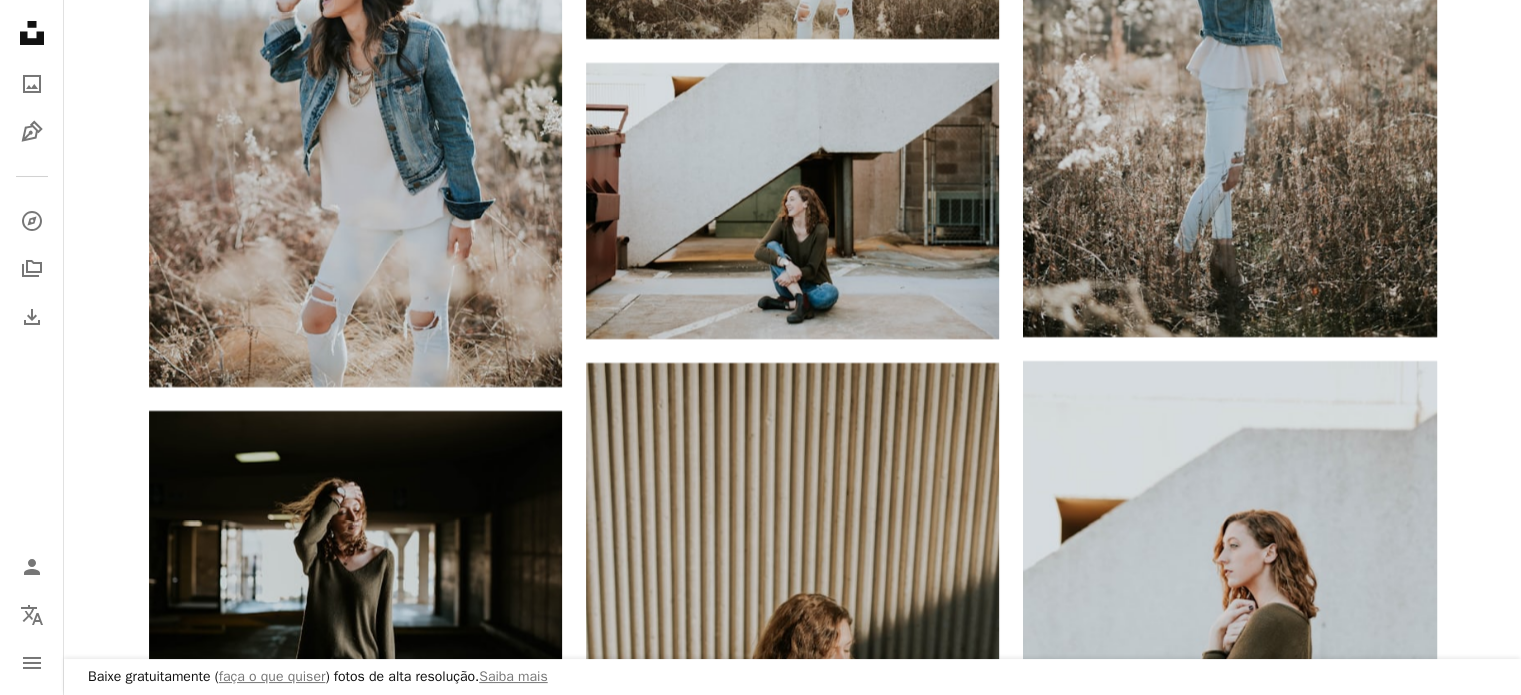 scroll, scrollTop: 30449, scrollLeft: 0, axis: vertical 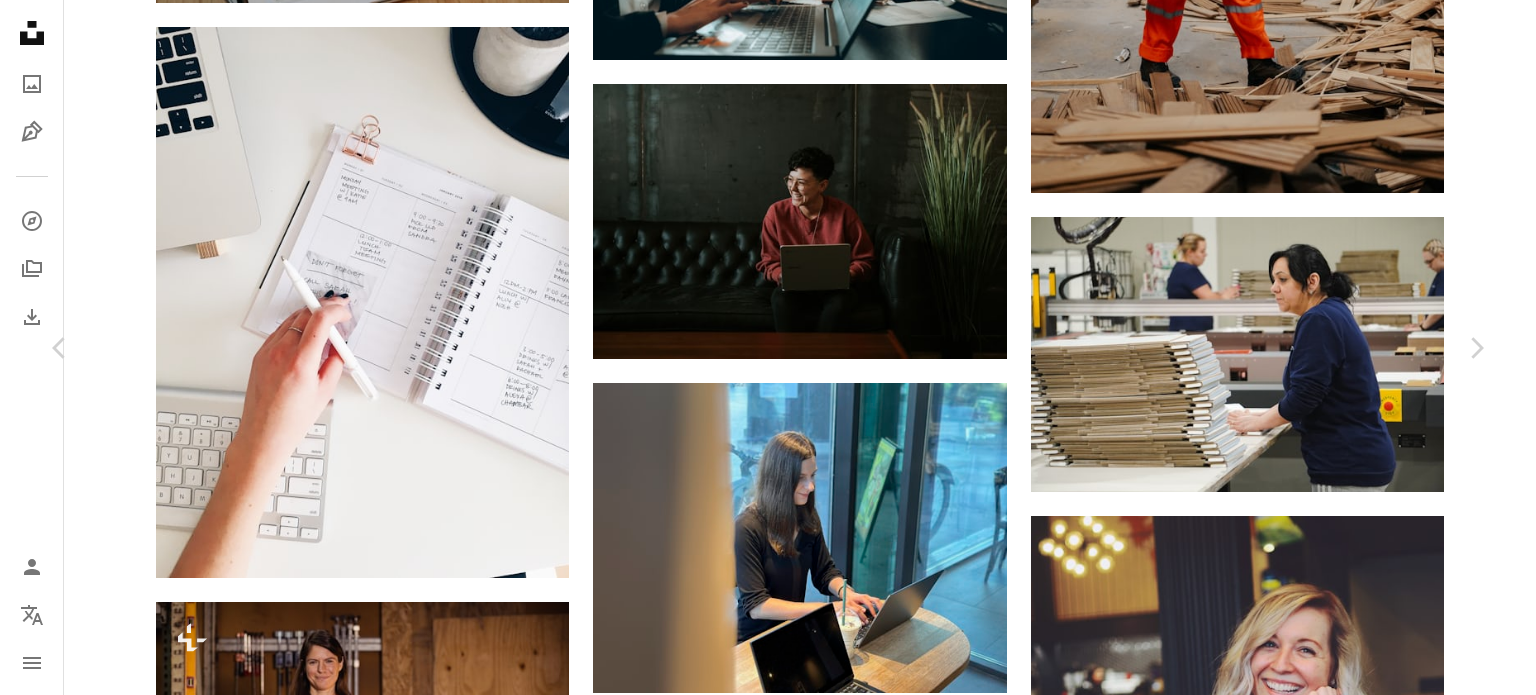 click on "Ver mais na iStock  ↗" at bounding box center (1232, 21908) 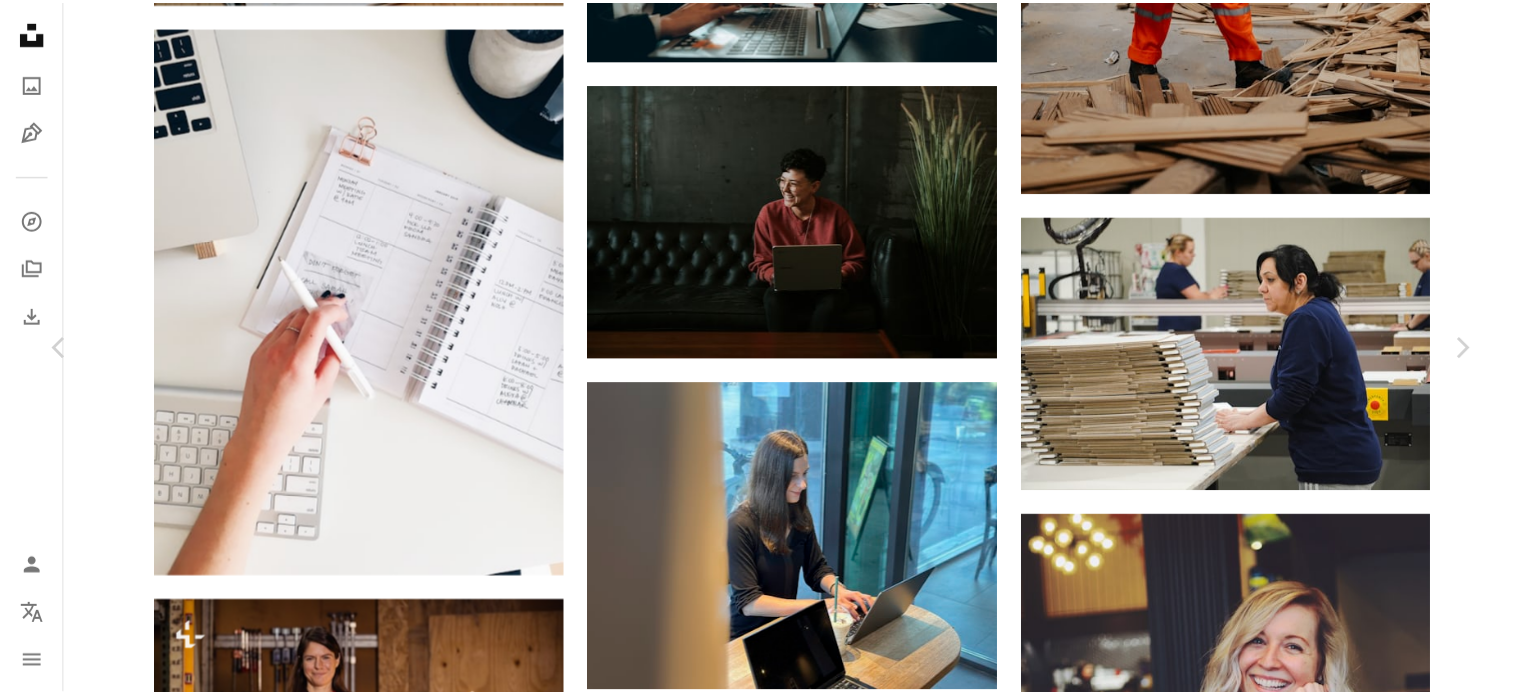 scroll, scrollTop: 0, scrollLeft: 0, axis: both 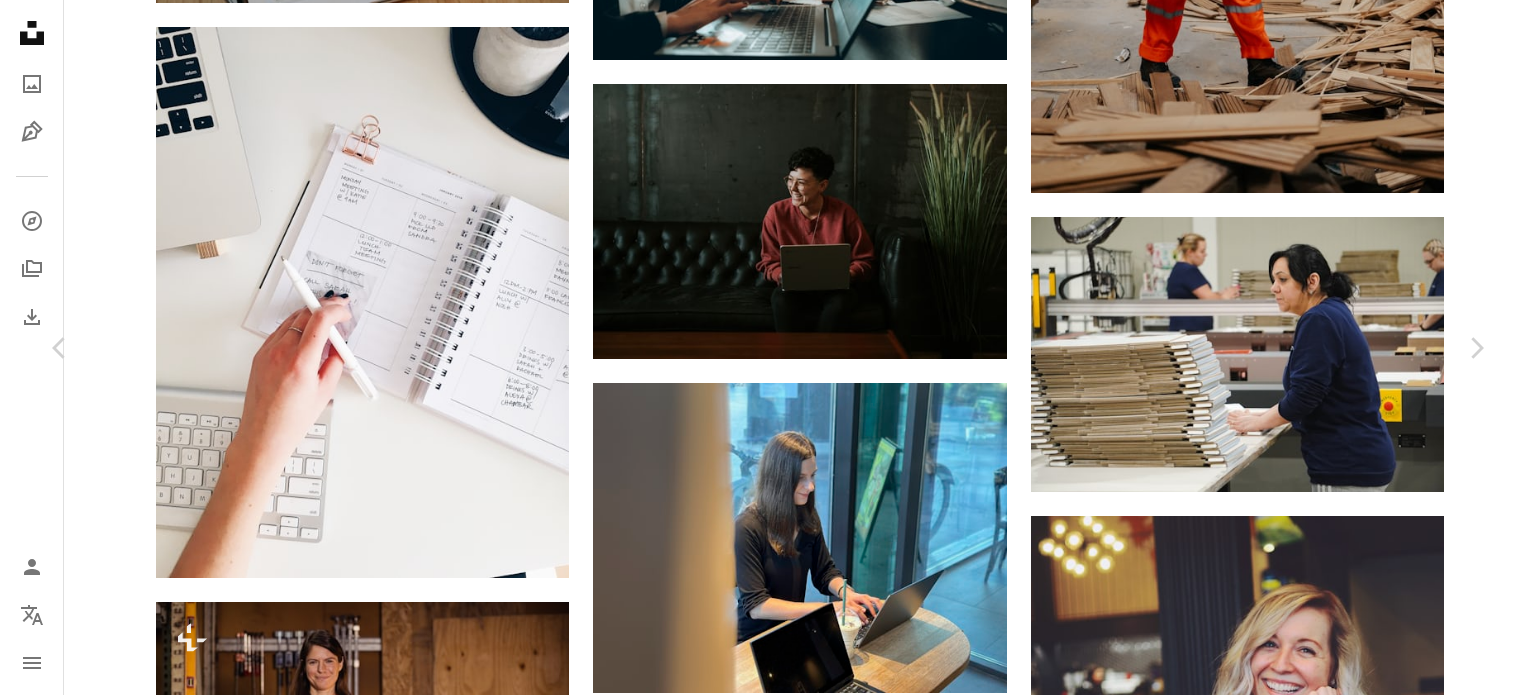 click on "[FIRST] [LAST] Para Unsplash+ A heart A plus sign A lock Baixar Zoom in A forward-right arrow Compartilhar More Actions Calendar outlined Publicada em 22 de abril de 2023 Safety Com a Licença da Unsplash+ negócio computador computador portátil restaurante café êxito homens comunicação Ucrânia falação naipe horizontal sentado pessoa de negócios usando laptop negócios corporativos atento ocupação Machos Planos de fundo Imagens relacionadas Plus sign for Unsplash+ A heart A plus sign Getty Images Para Unsplash+ A lock Baixar Plus sign for Unsplash+ A heart A plus sign Getty Images Para Unsplash+ A lock Baixar Plus sign for Unsplash+ A heart A plus sign Getty Images Para Unsplash+ A lock Baixar Plus sign for Unsplash+ A heart A plus sign Getty Images Para Unsplash+ A lock Baixar Plus sign for Unsplash+ A heart A plus sign Getty Images Para Unsplash+ A lock Baixar A heart" at bounding box center (768, 21895) 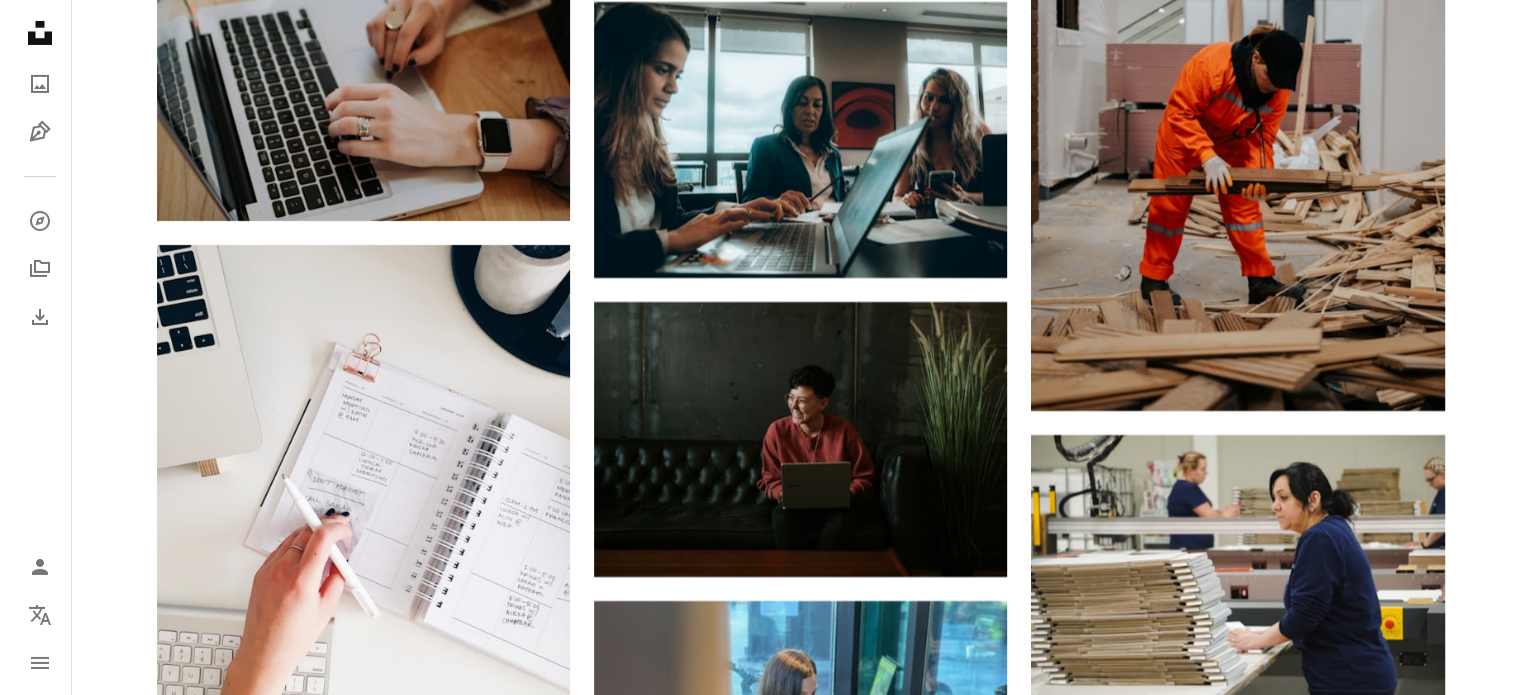 scroll, scrollTop: 7088, scrollLeft: 0, axis: vertical 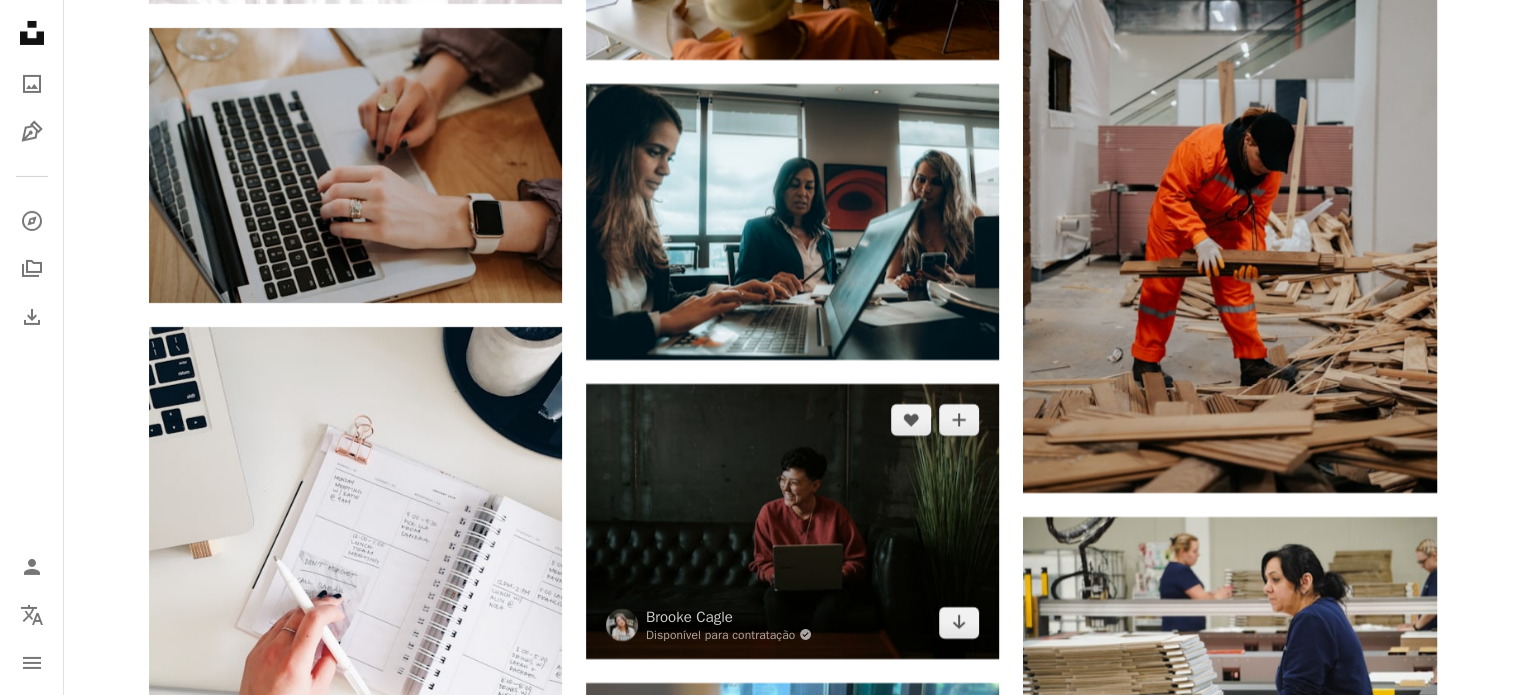 click at bounding box center (792, 521) 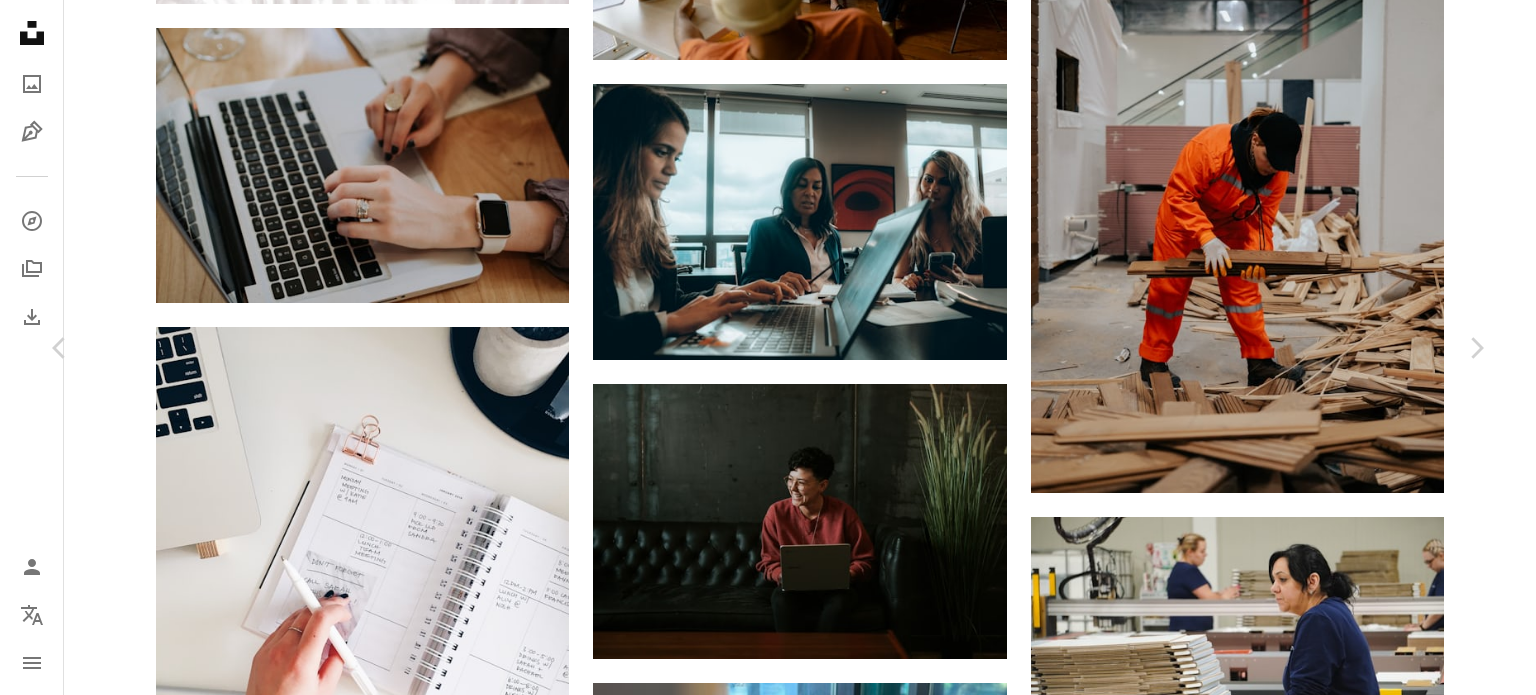 scroll, scrollTop: 7725, scrollLeft: 0, axis: vertical 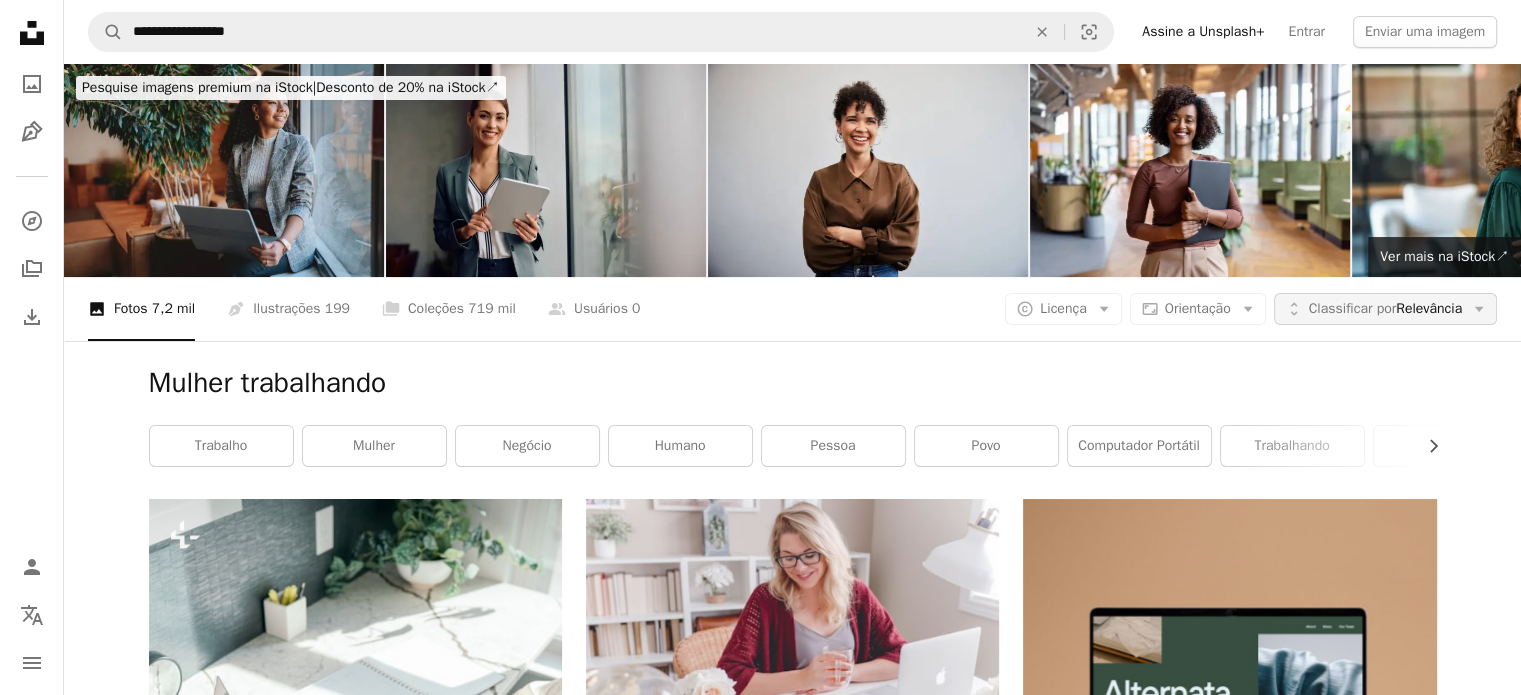 click on "Classificar por  Relevância" at bounding box center (1385, 309) 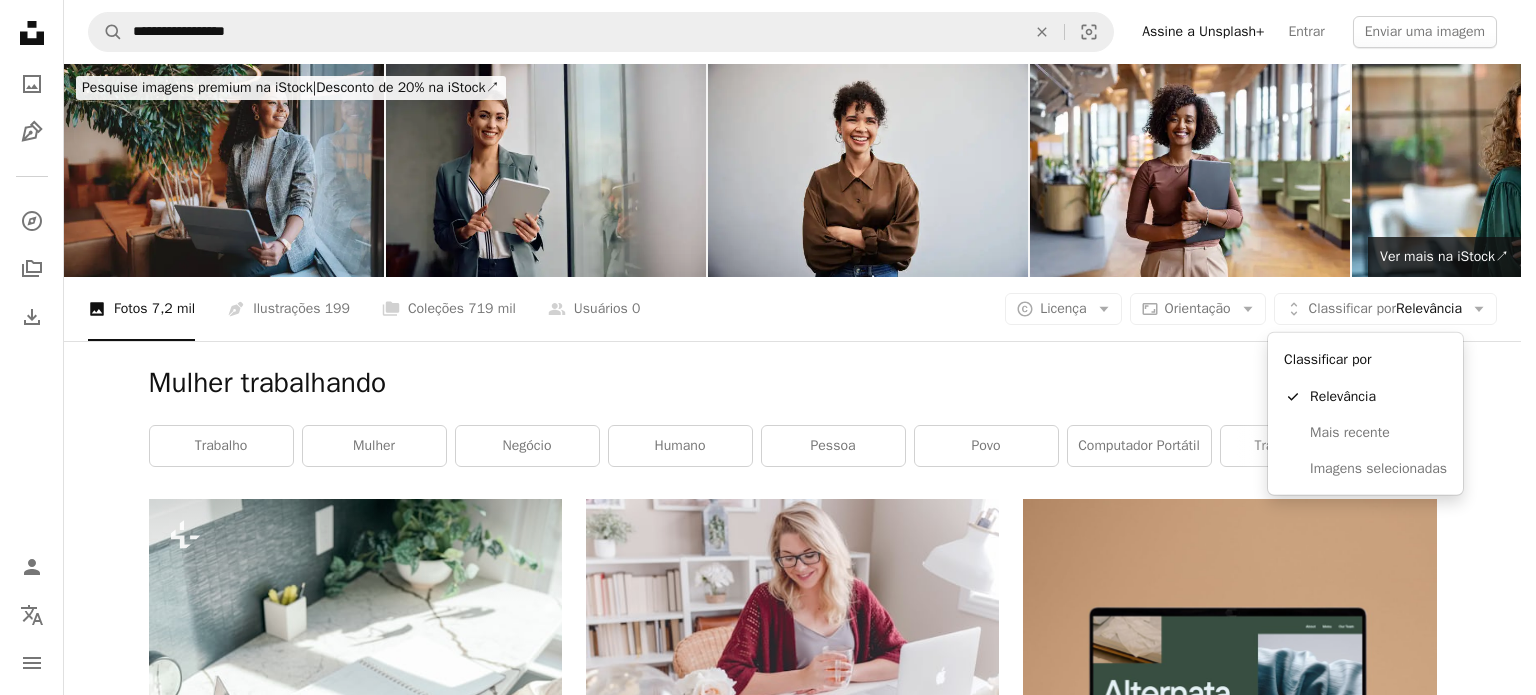 click on "**********" at bounding box center (760, 347) 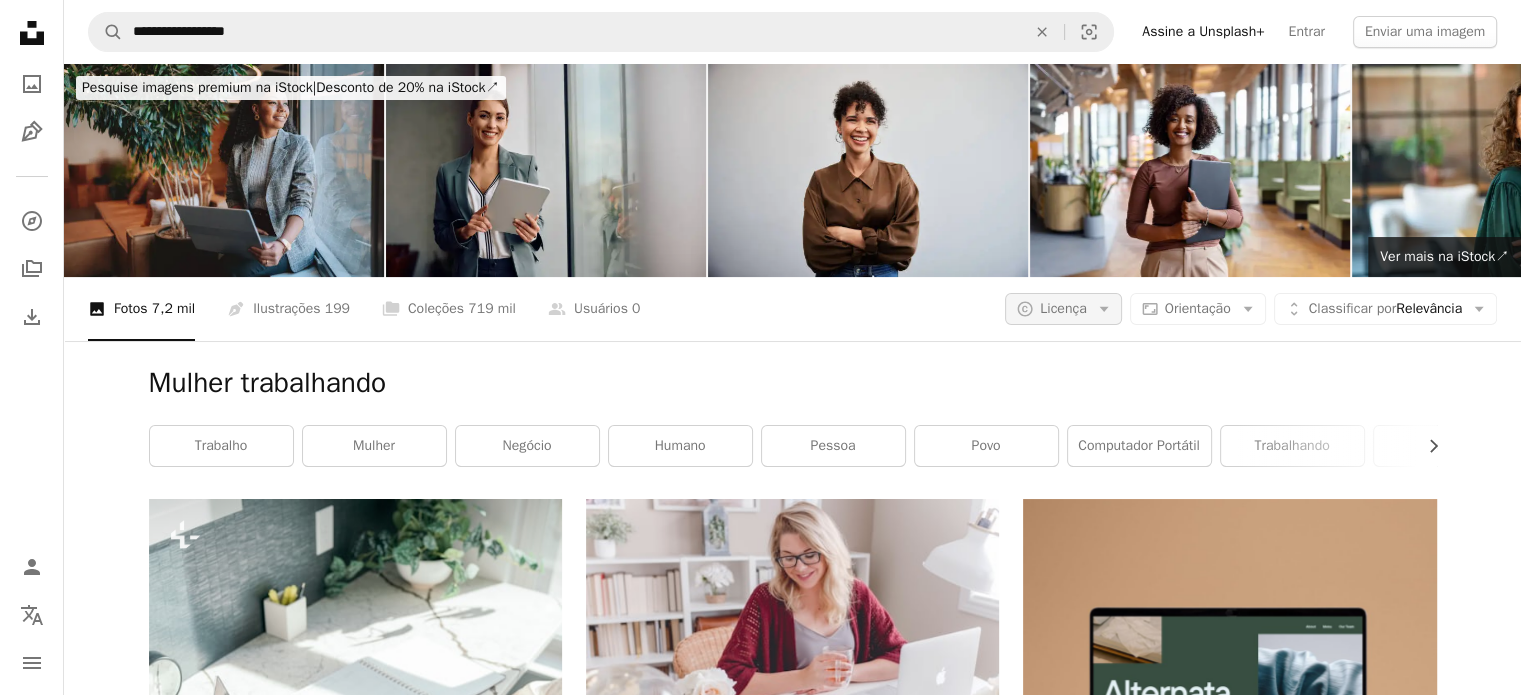 click on "Arrow down" 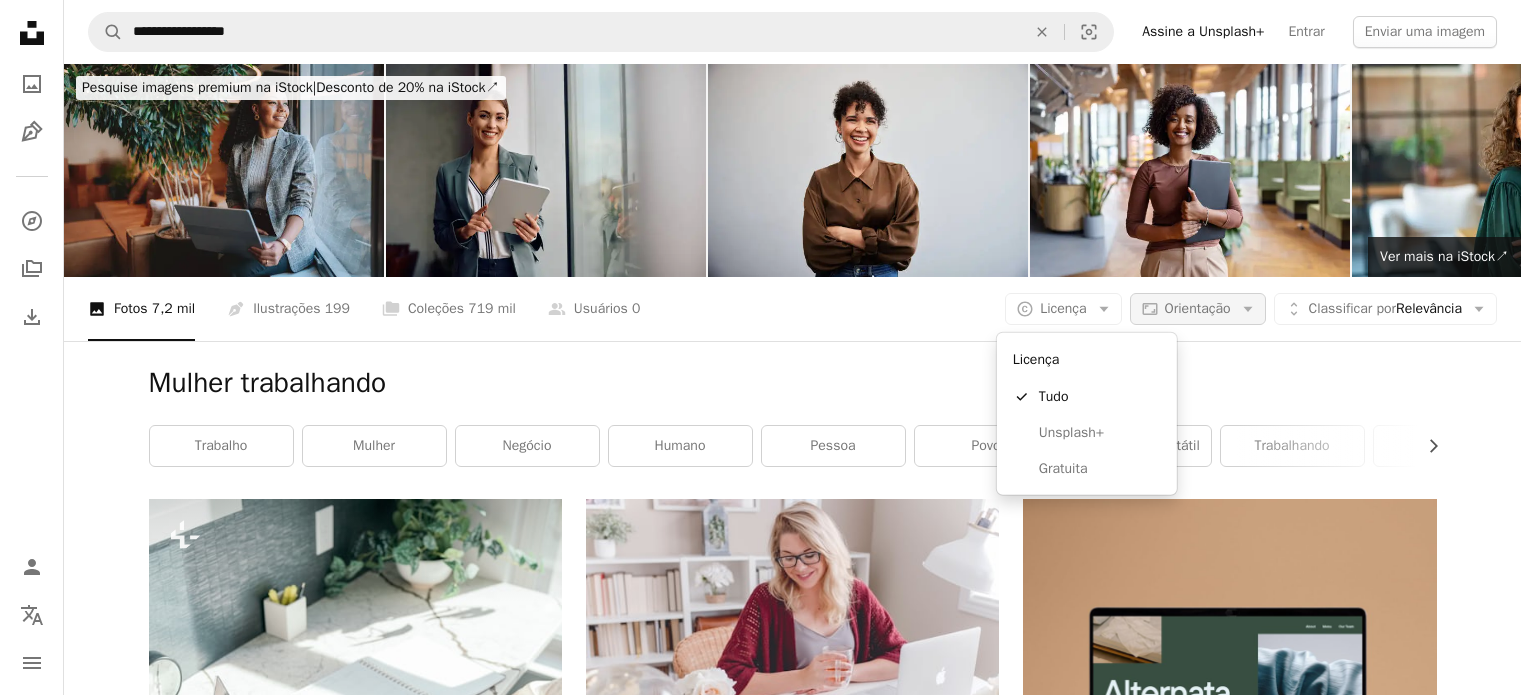 drag, startPoint x: 1097, startPoint y: 310, endPoint x: 1169, endPoint y: 310, distance: 72 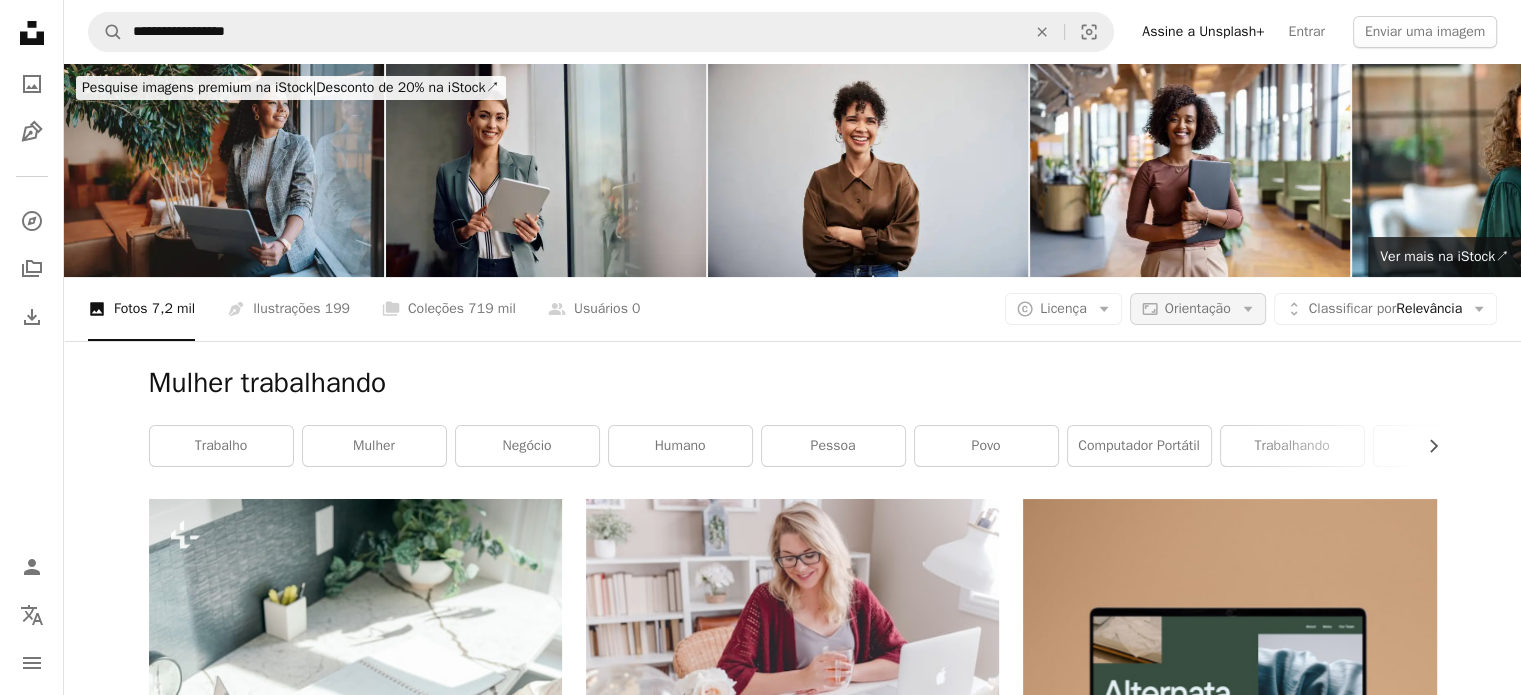 click on "Orientação" at bounding box center [1198, 308] 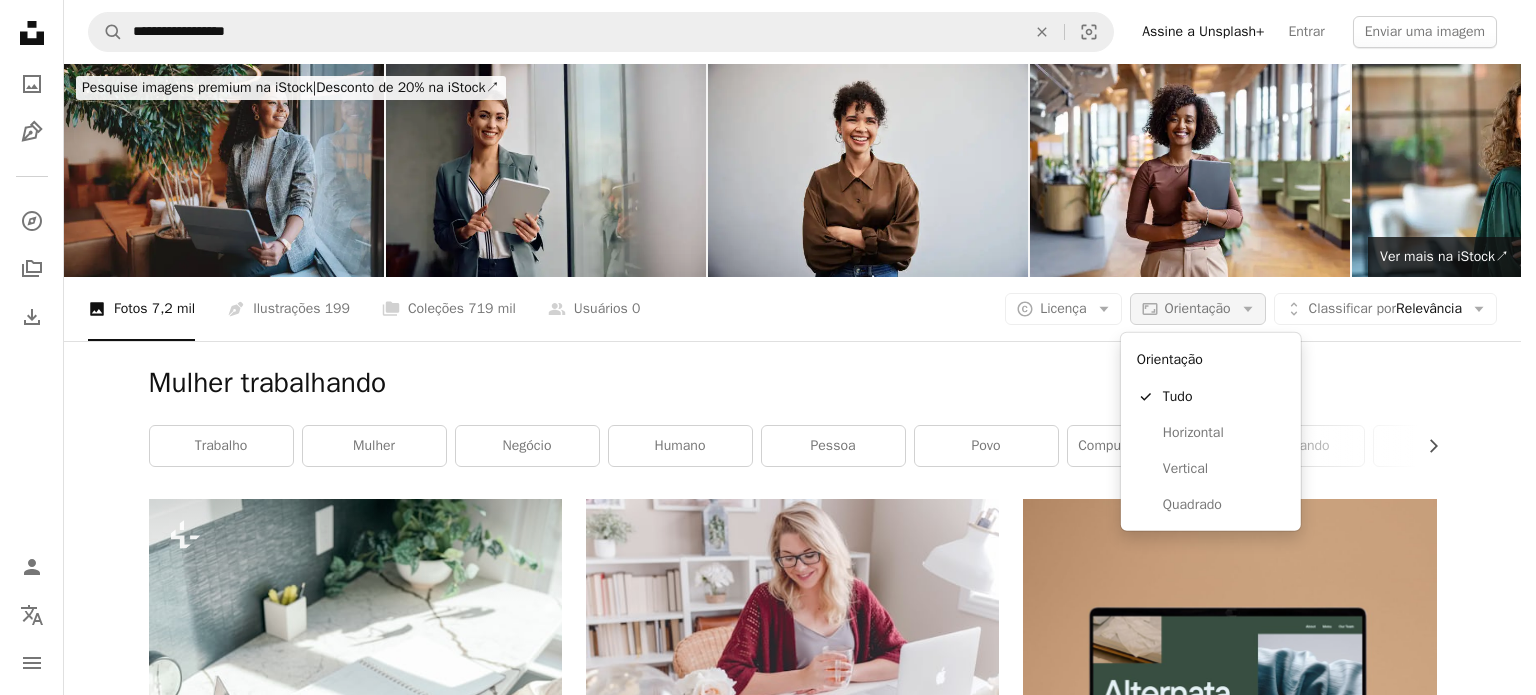 click on "Orientação" at bounding box center (1198, 308) 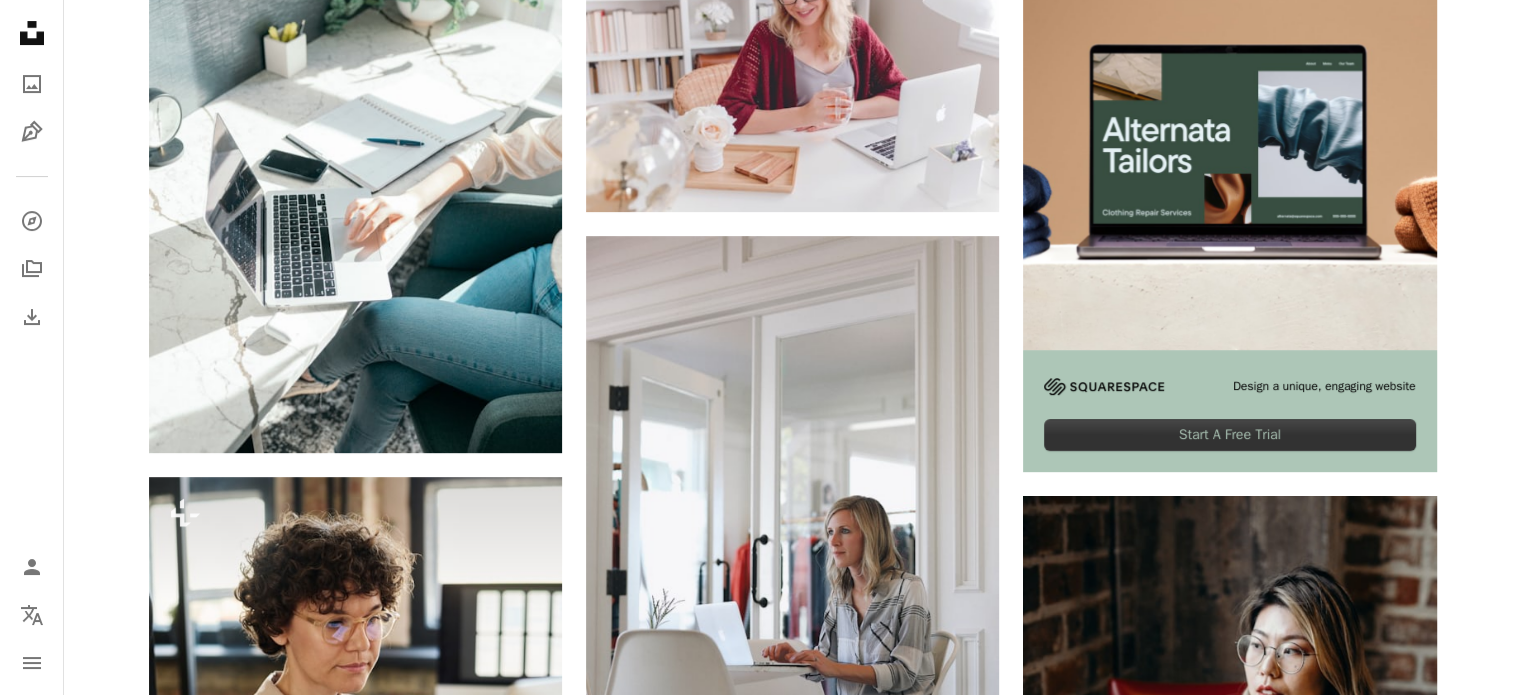 scroll, scrollTop: 700, scrollLeft: 0, axis: vertical 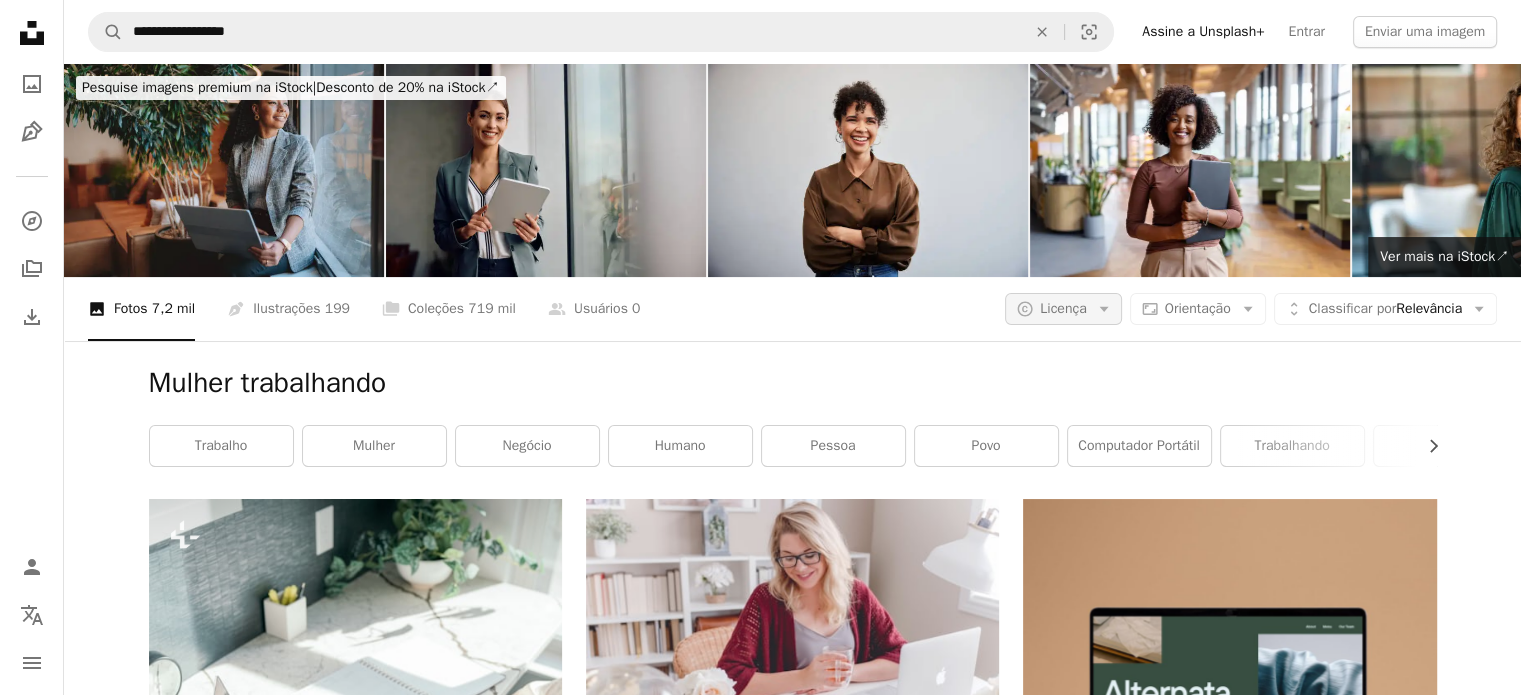 click on "Licença" at bounding box center [1063, 309] 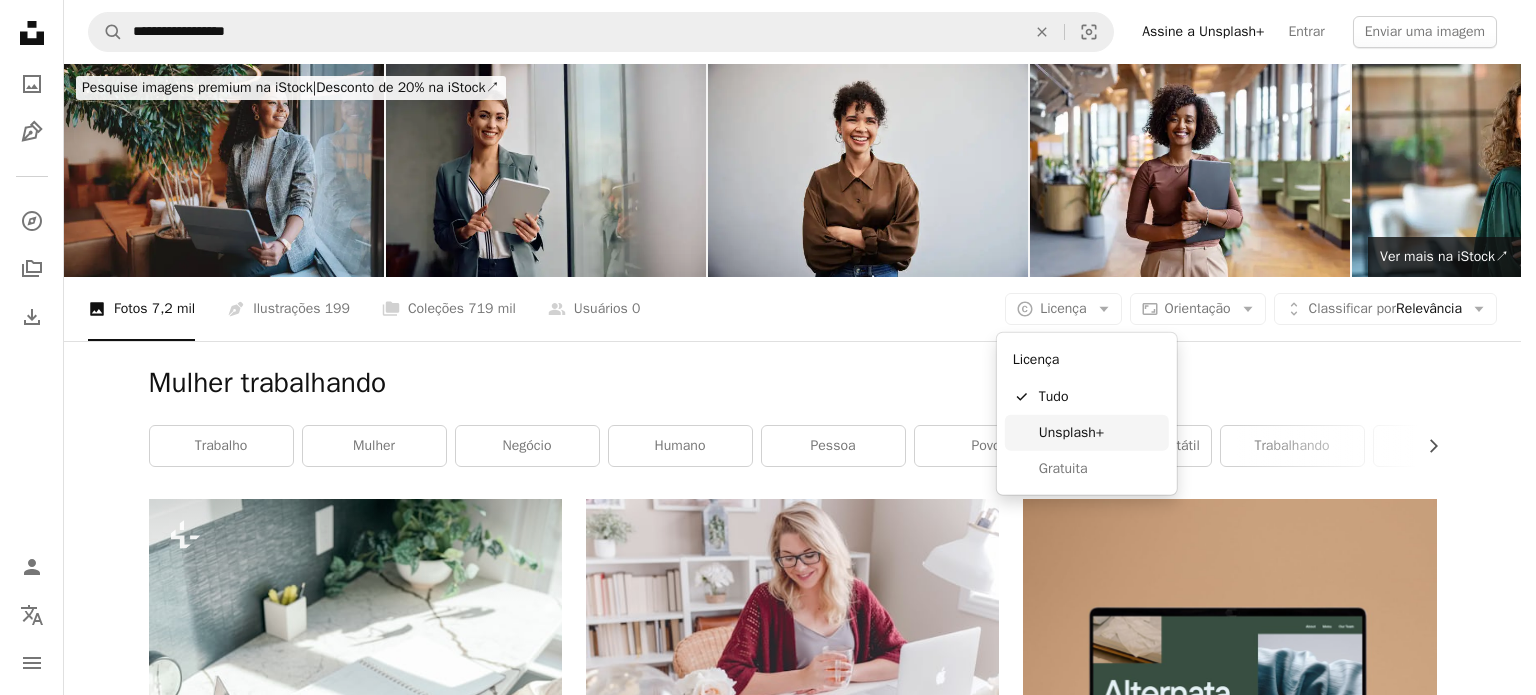 click on "Unsplash+" at bounding box center (1087, 433) 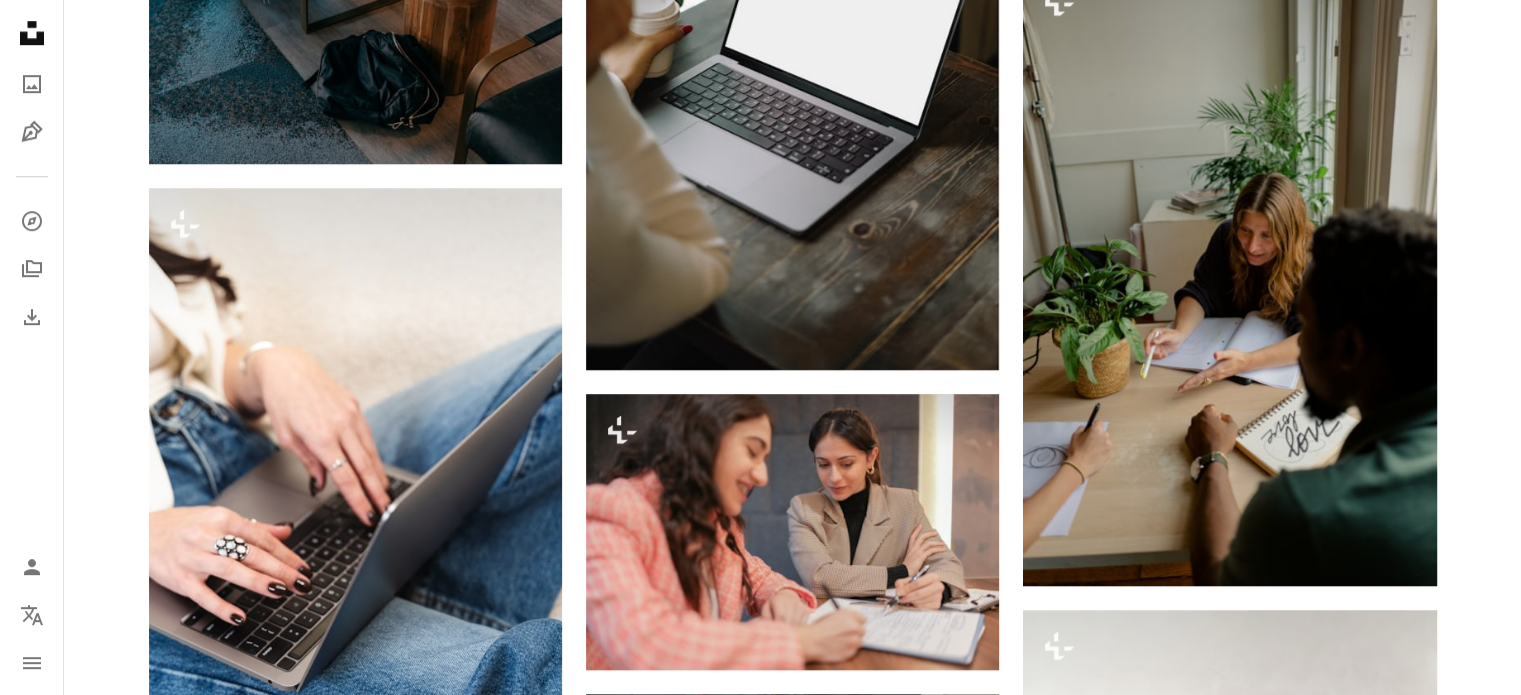 scroll, scrollTop: 1800, scrollLeft: 0, axis: vertical 